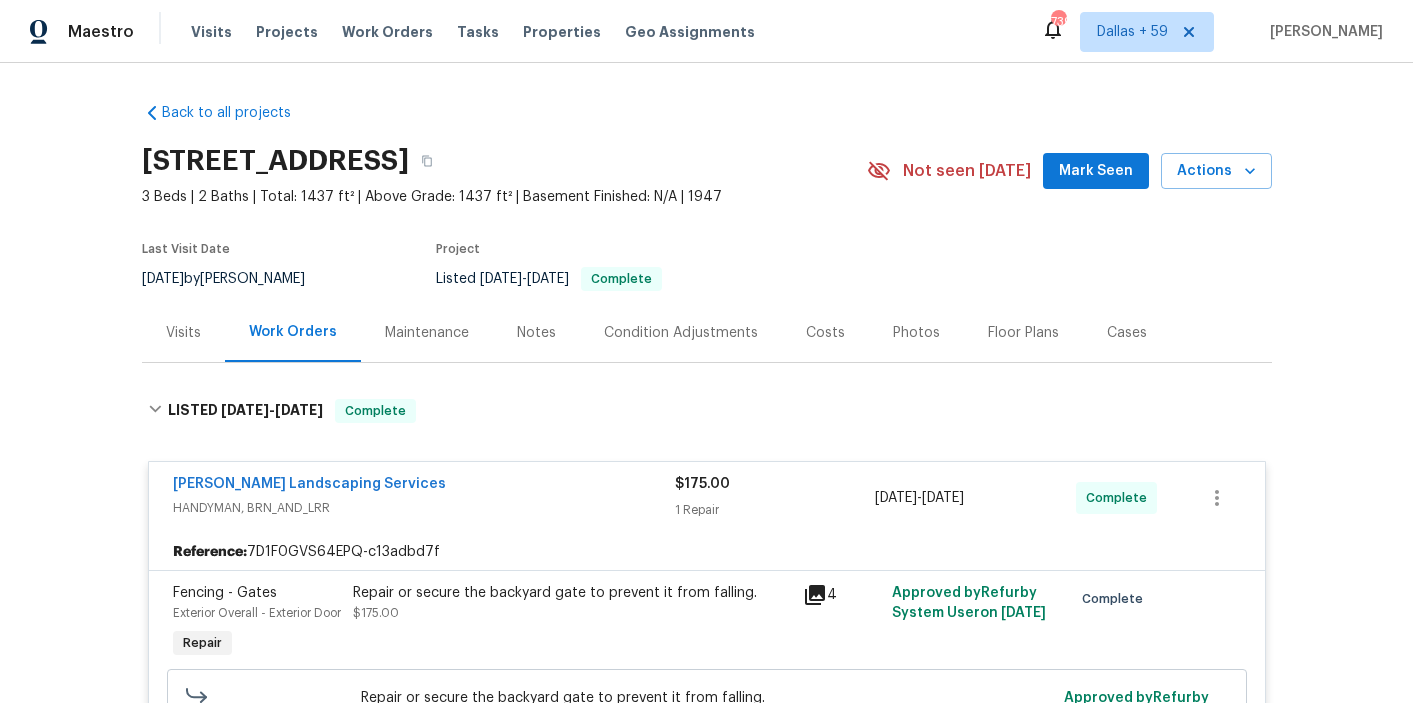 scroll, scrollTop: 0, scrollLeft: 0, axis: both 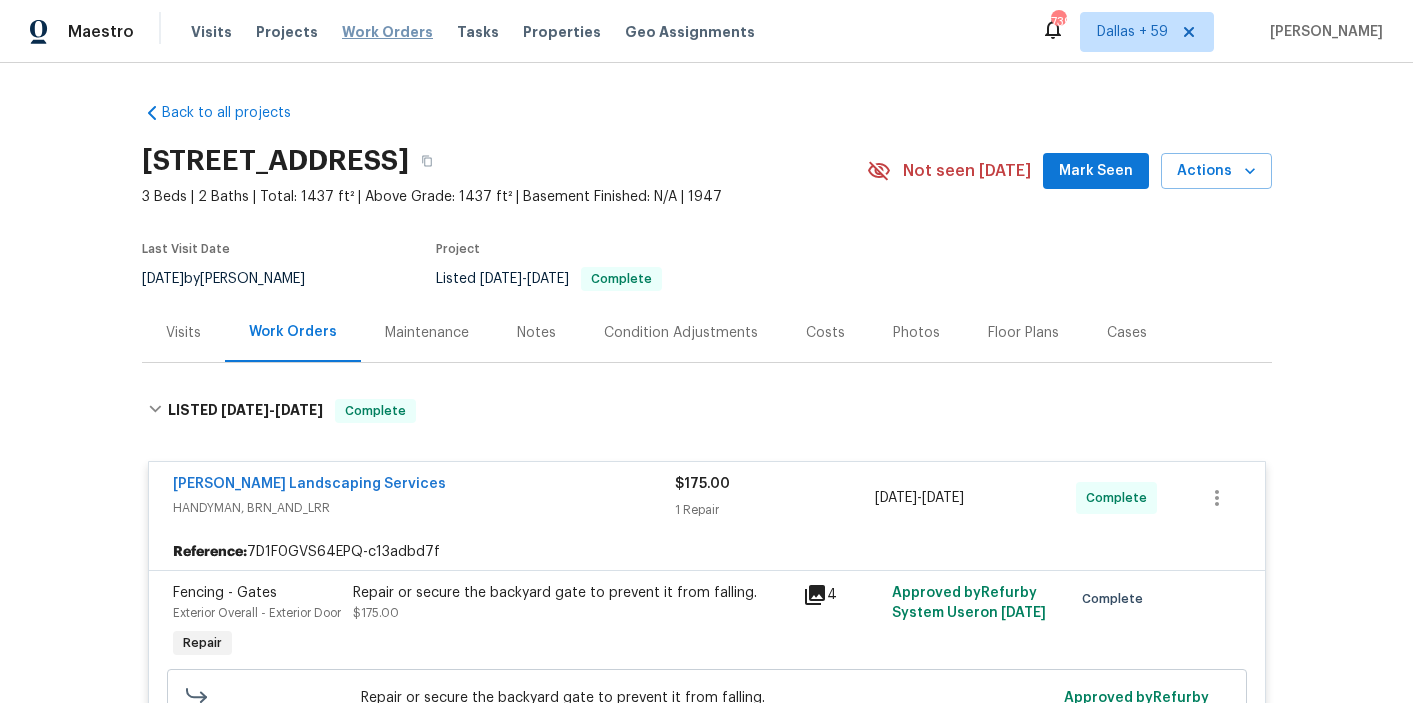 click on "Work Orders" at bounding box center [387, 32] 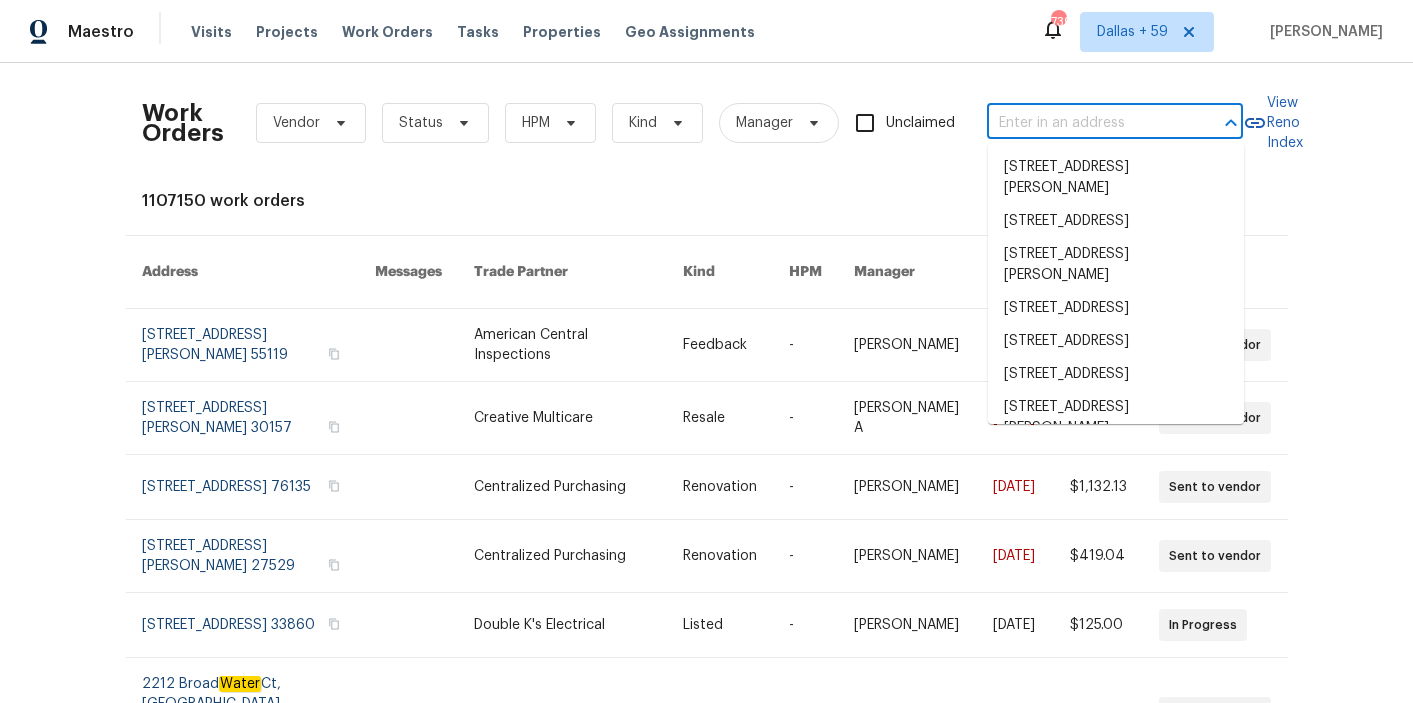 click at bounding box center [1087, 123] 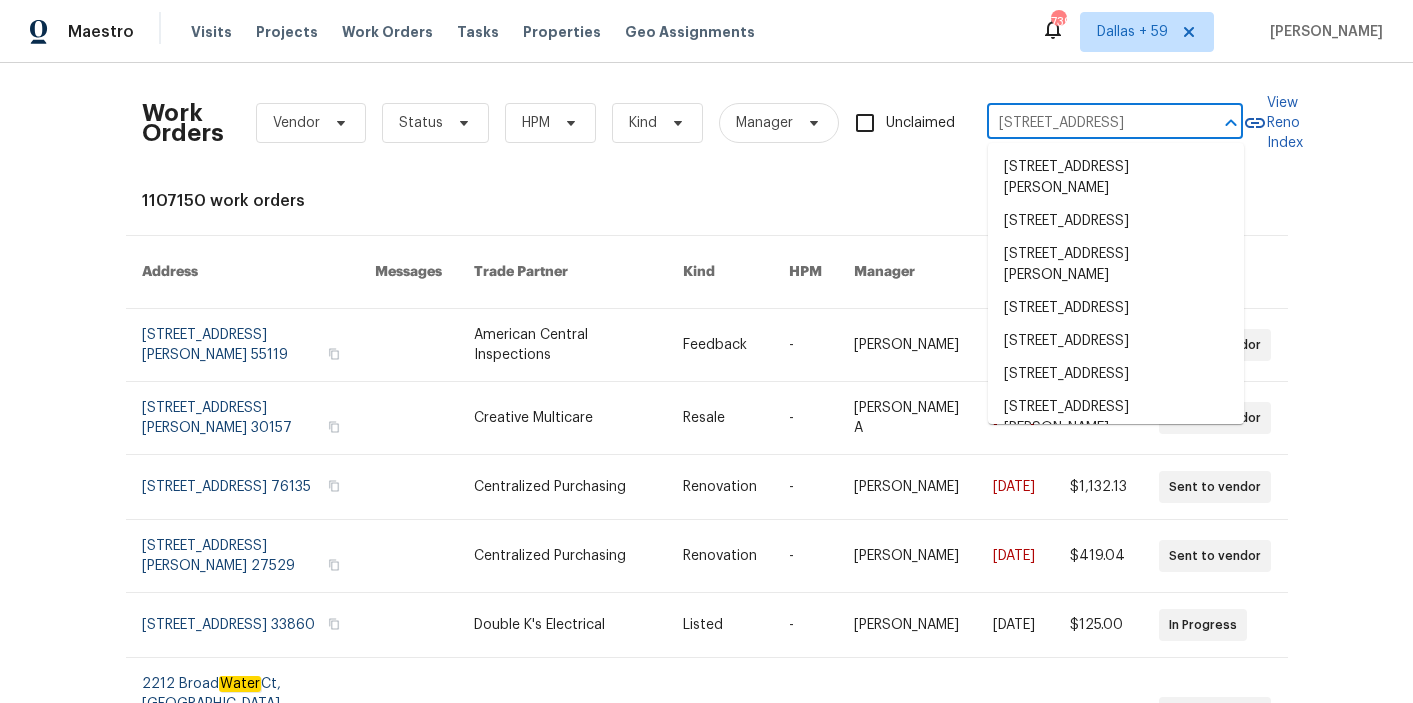scroll, scrollTop: 0, scrollLeft: 82, axis: horizontal 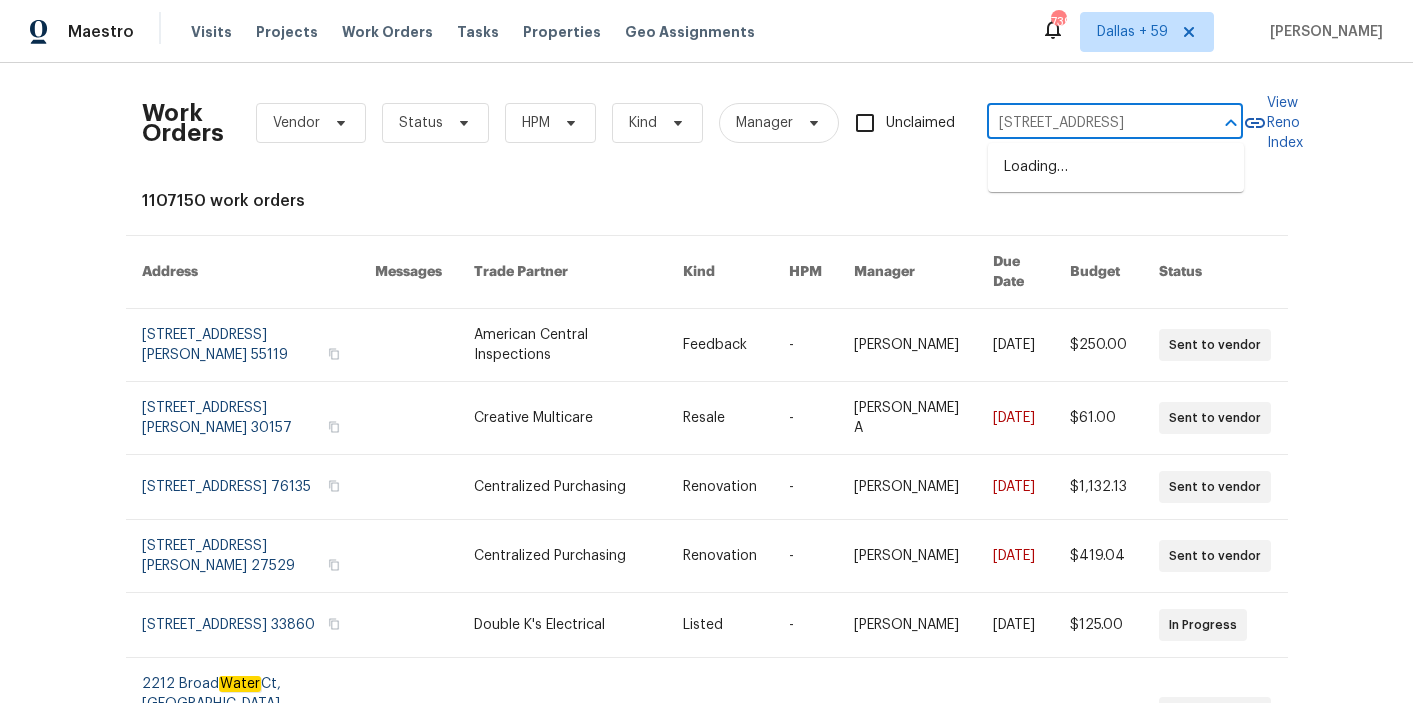 type on "[STREET_ADDRESS]" 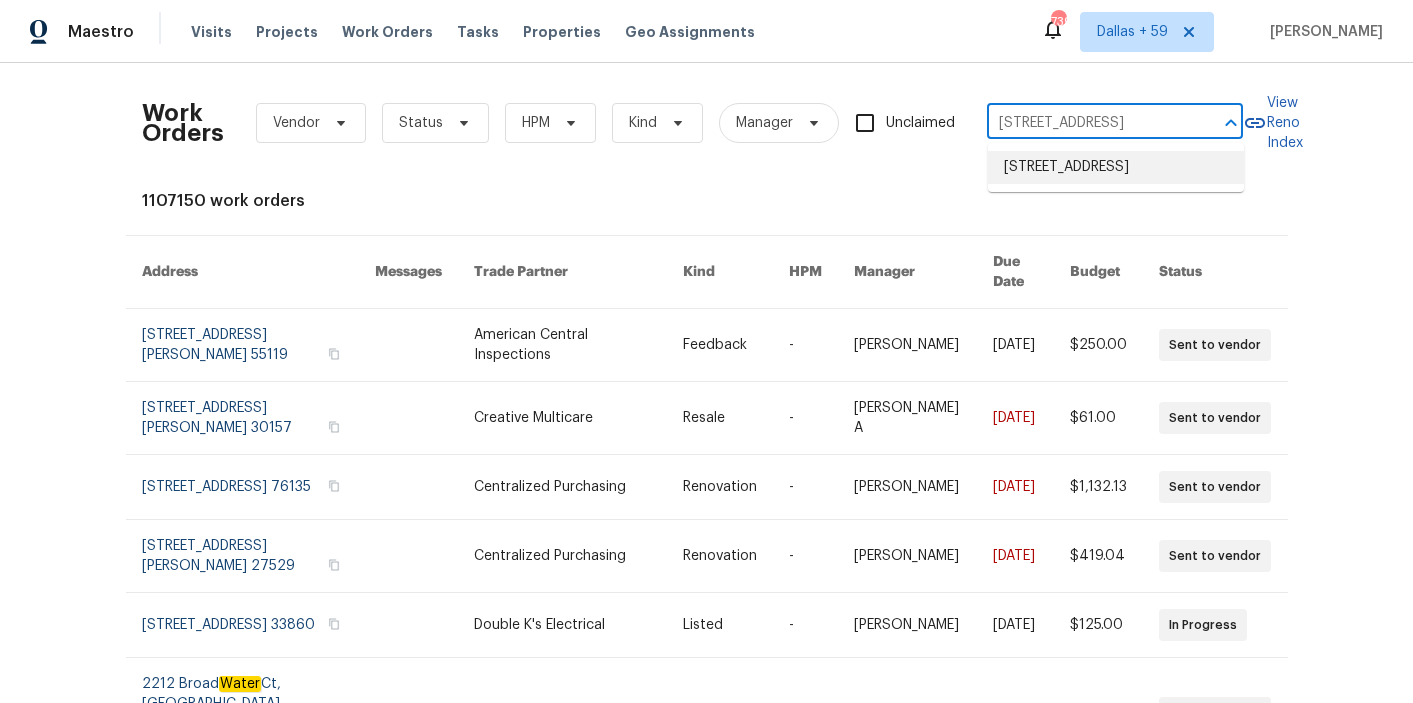 click on "[STREET_ADDRESS]" at bounding box center [1116, 167] 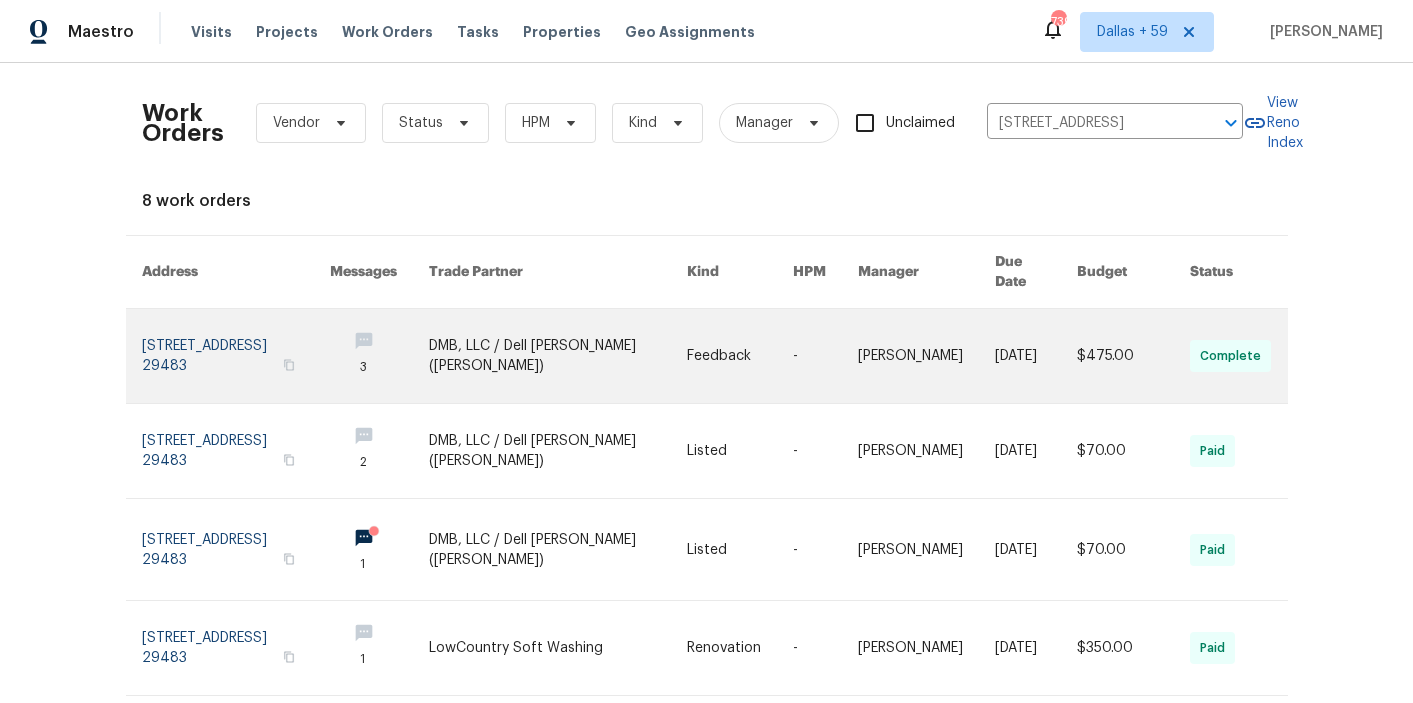 click at bounding box center (558, 356) 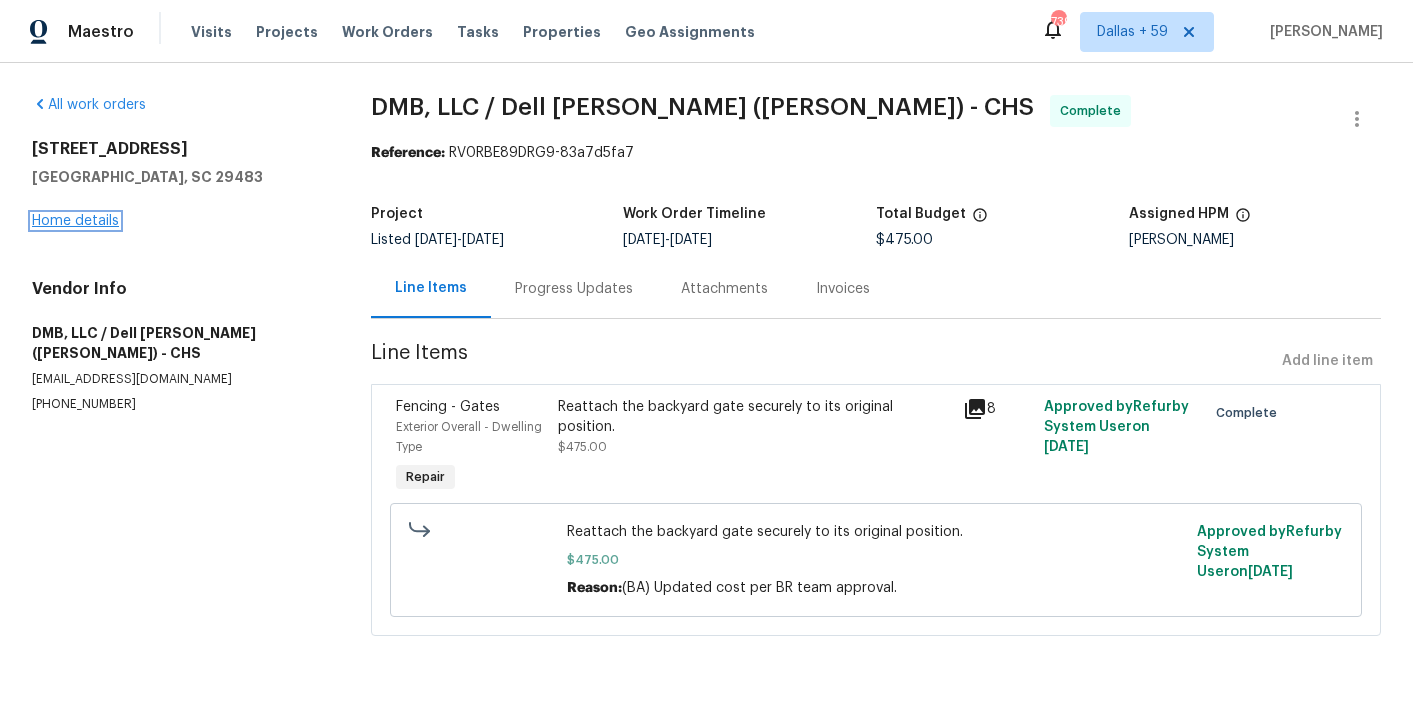 click on "Home details" at bounding box center [75, 221] 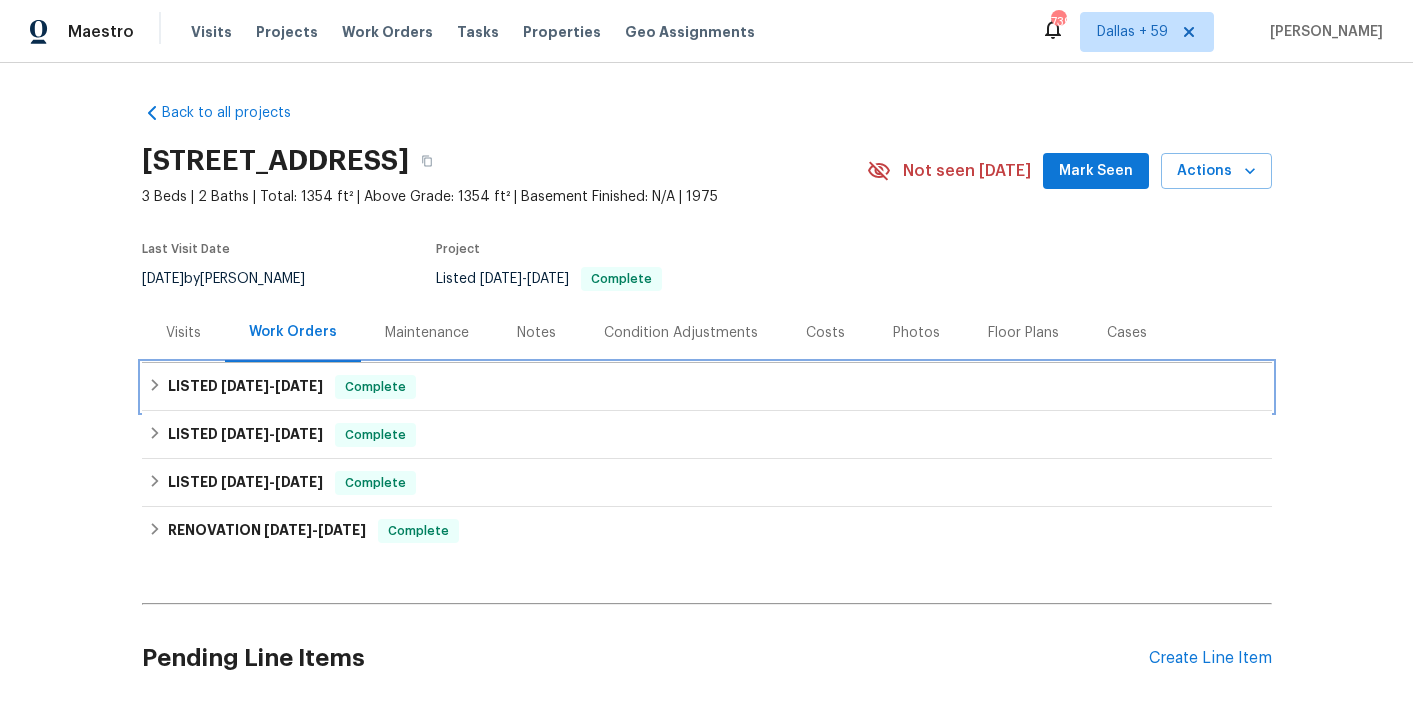 click on "LISTED   [DATE]  -  [DATE] Complete" at bounding box center [707, 387] 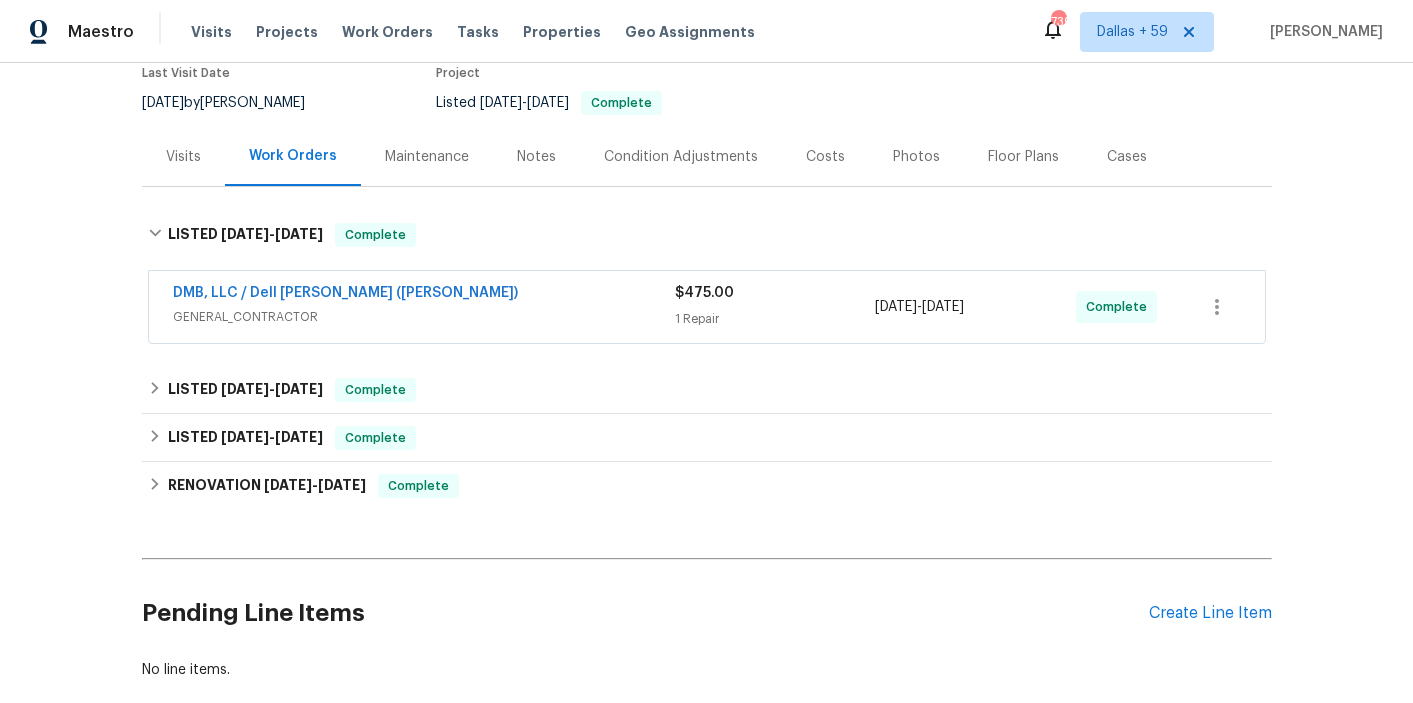 click on "DMB, LLC / Dell [PERSON_NAME] ([PERSON_NAME])" at bounding box center [424, 295] 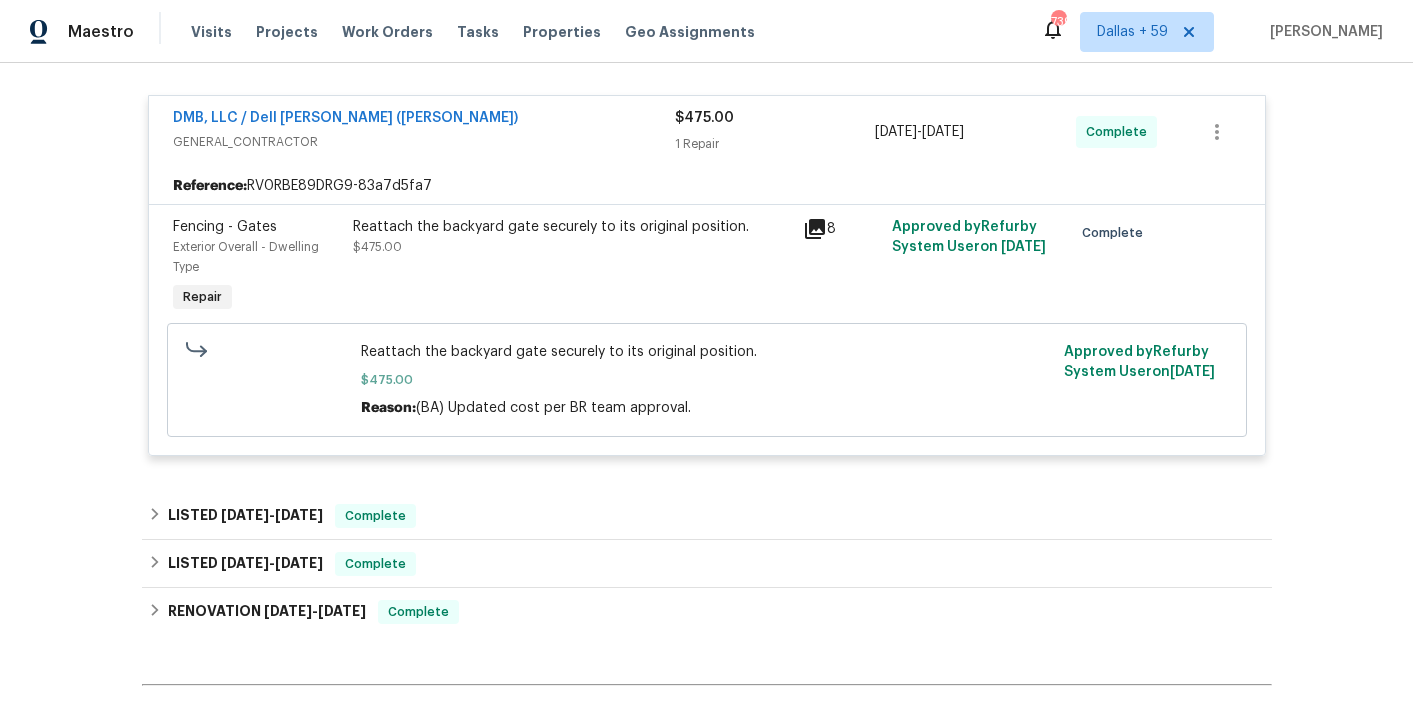 scroll, scrollTop: 455, scrollLeft: 0, axis: vertical 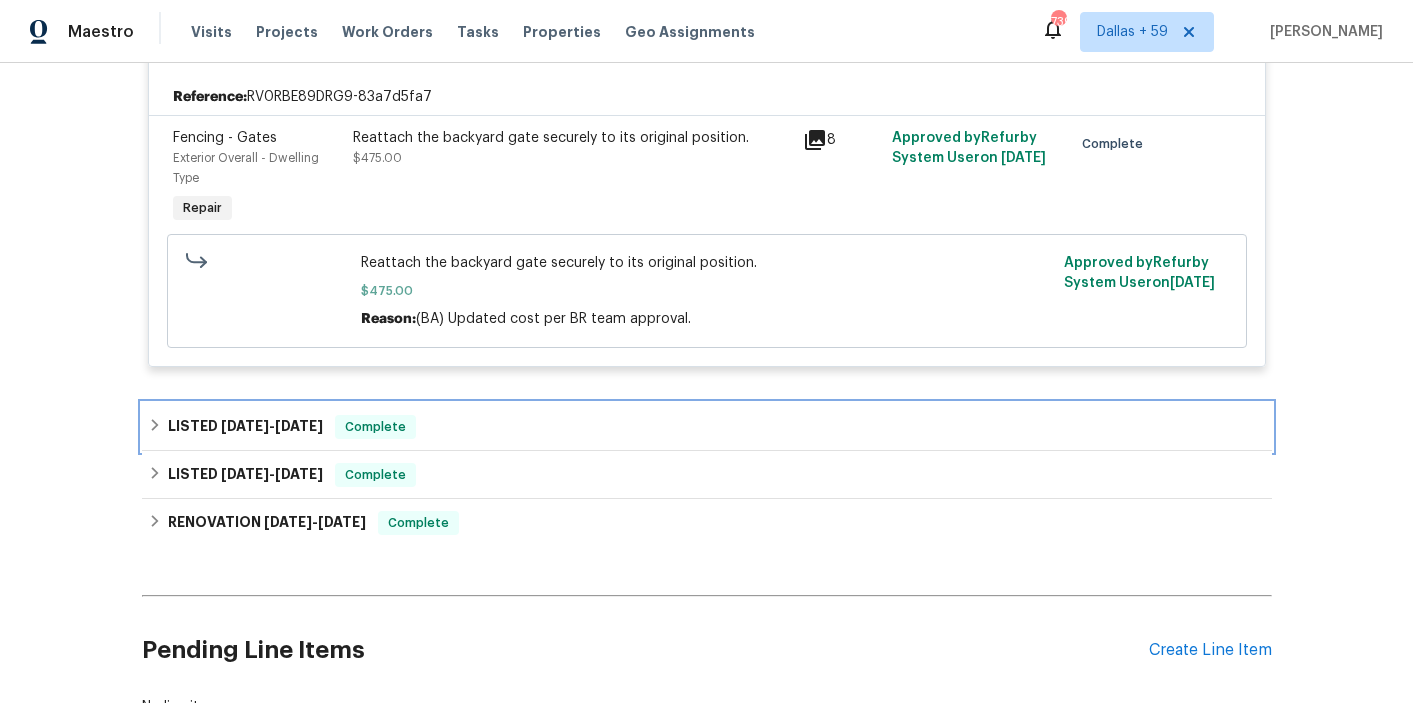 click on "LISTED   [DATE]  -  [DATE] Complete" at bounding box center [707, 427] 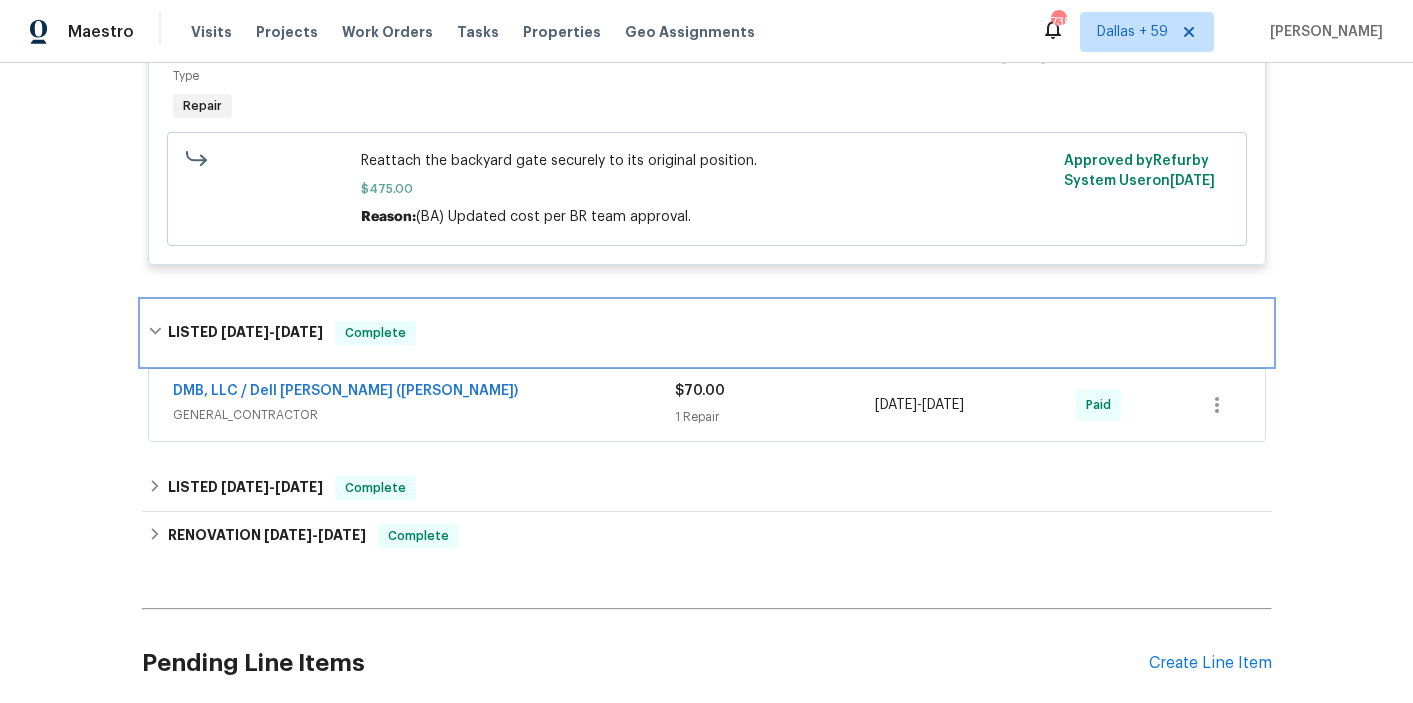 scroll, scrollTop: 555, scrollLeft: 0, axis: vertical 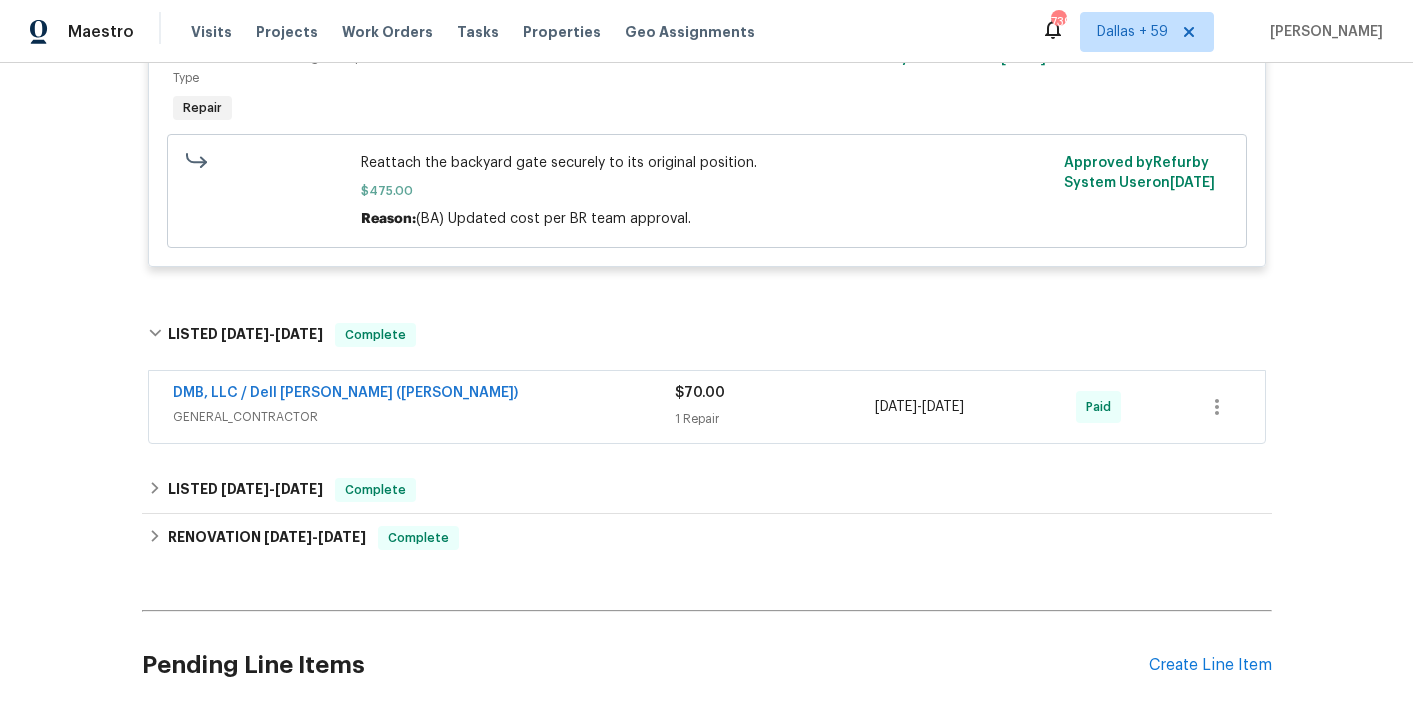 click on "GENERAL_CONTRACTOR" at bounding box center (424, 417) 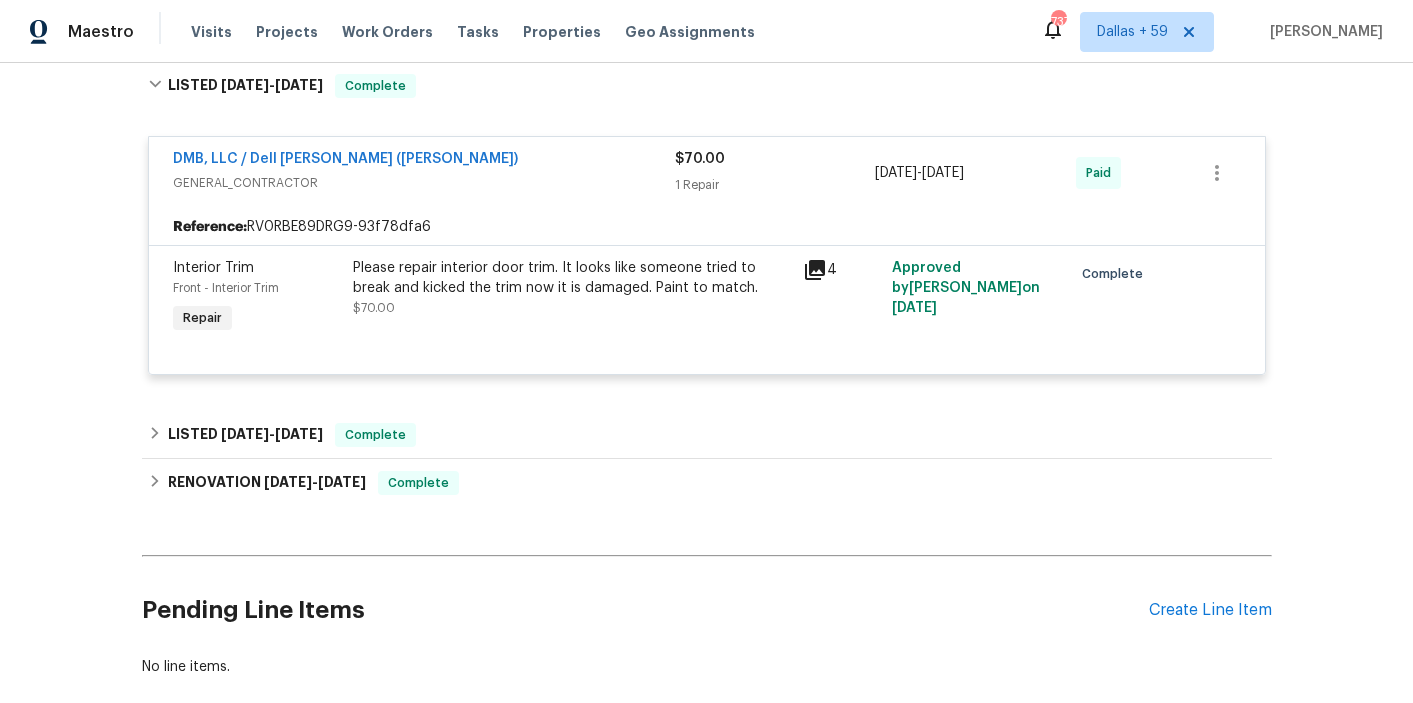 scroll, scrollTop: 831, scrollLeft: 0, axis: vertical 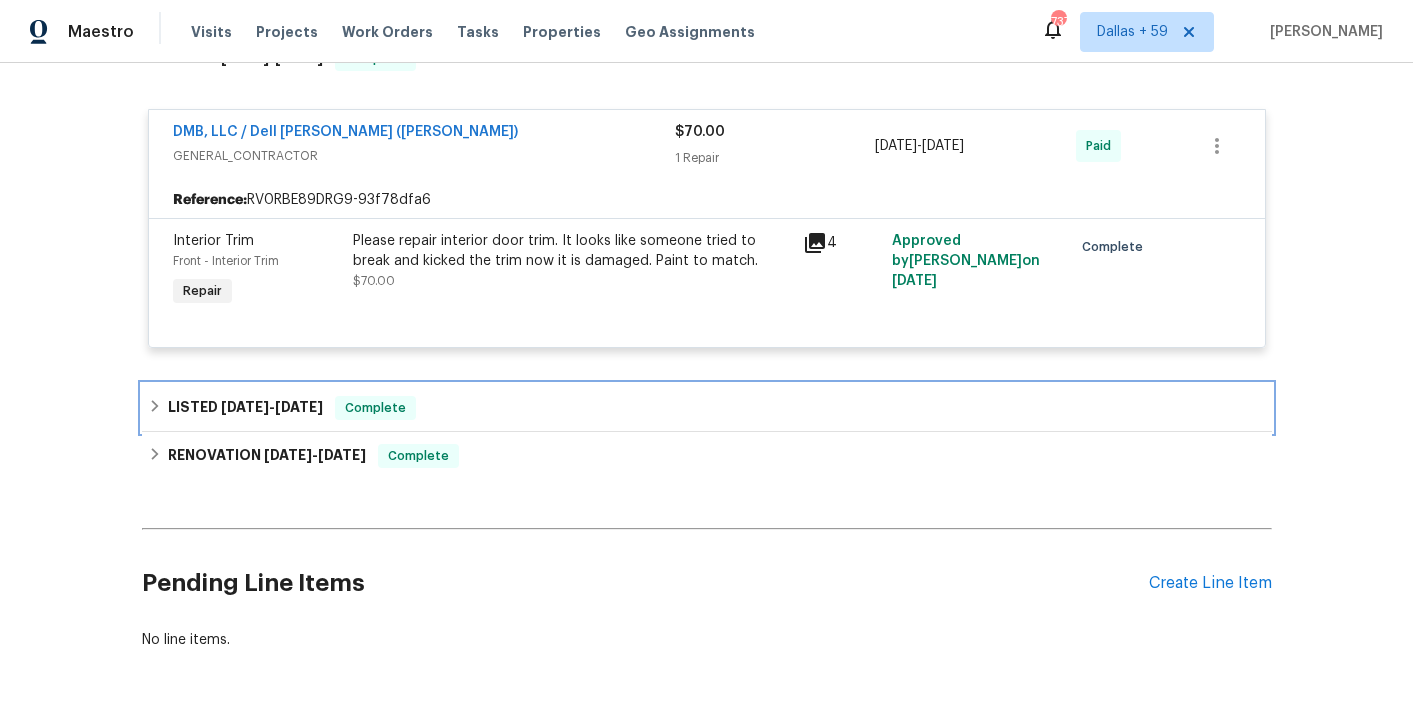 click on "LISTED   [DATE]  -  [DATE] Complete" at bounding box center (707, 408) 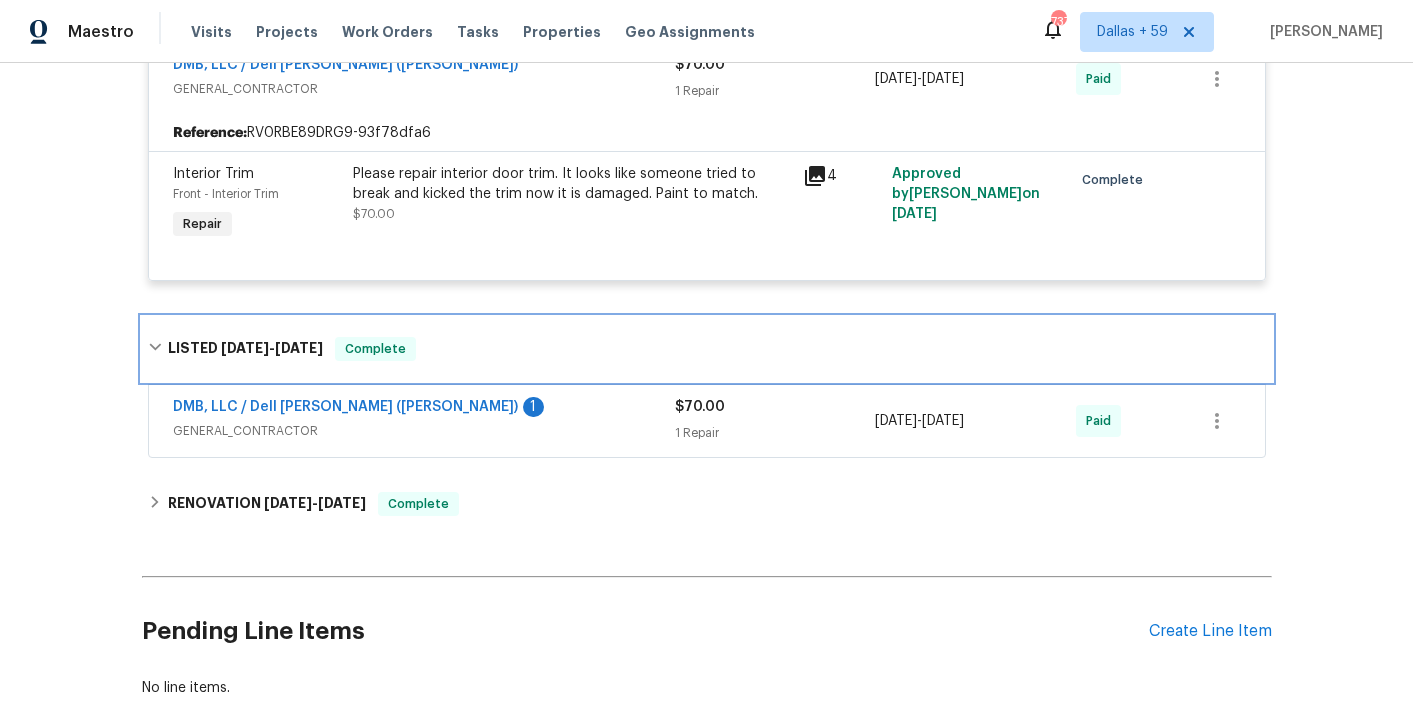 scroll, scrollTop: 911, scrollLeft: 0, axis: vertical 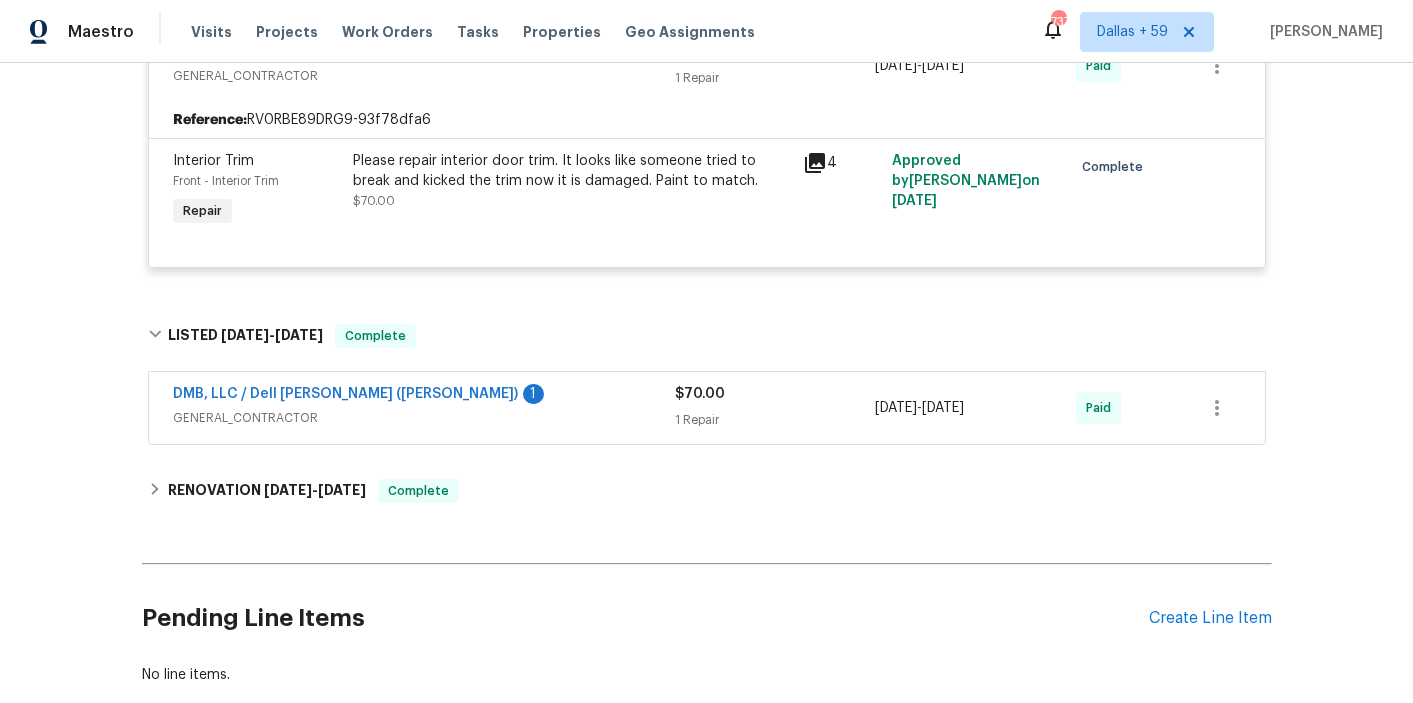 click on "DMB, LLC / Dell [PERSON_NAME] ([PERSON_NAME]) 1" at bounding box center [424, 396] 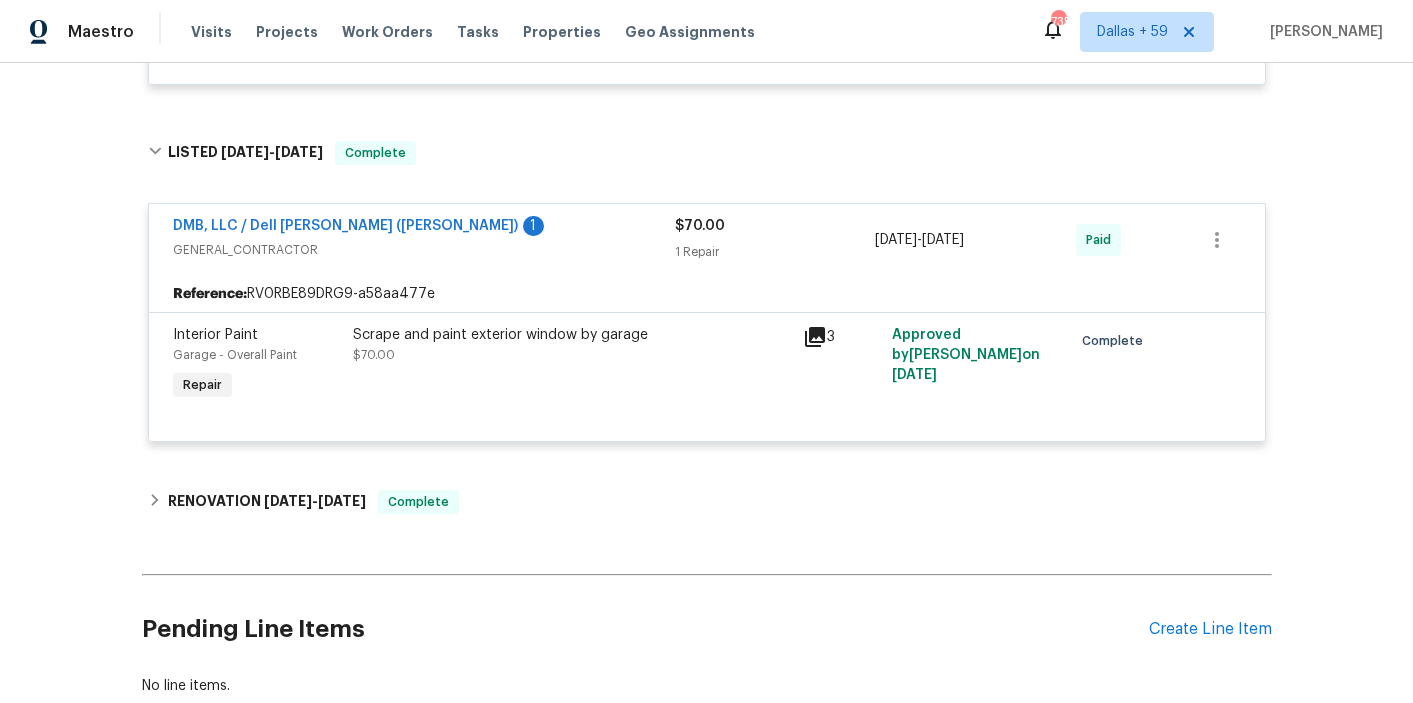 scroll, scrollTop: 0, scrollLeft: 0, axis: both 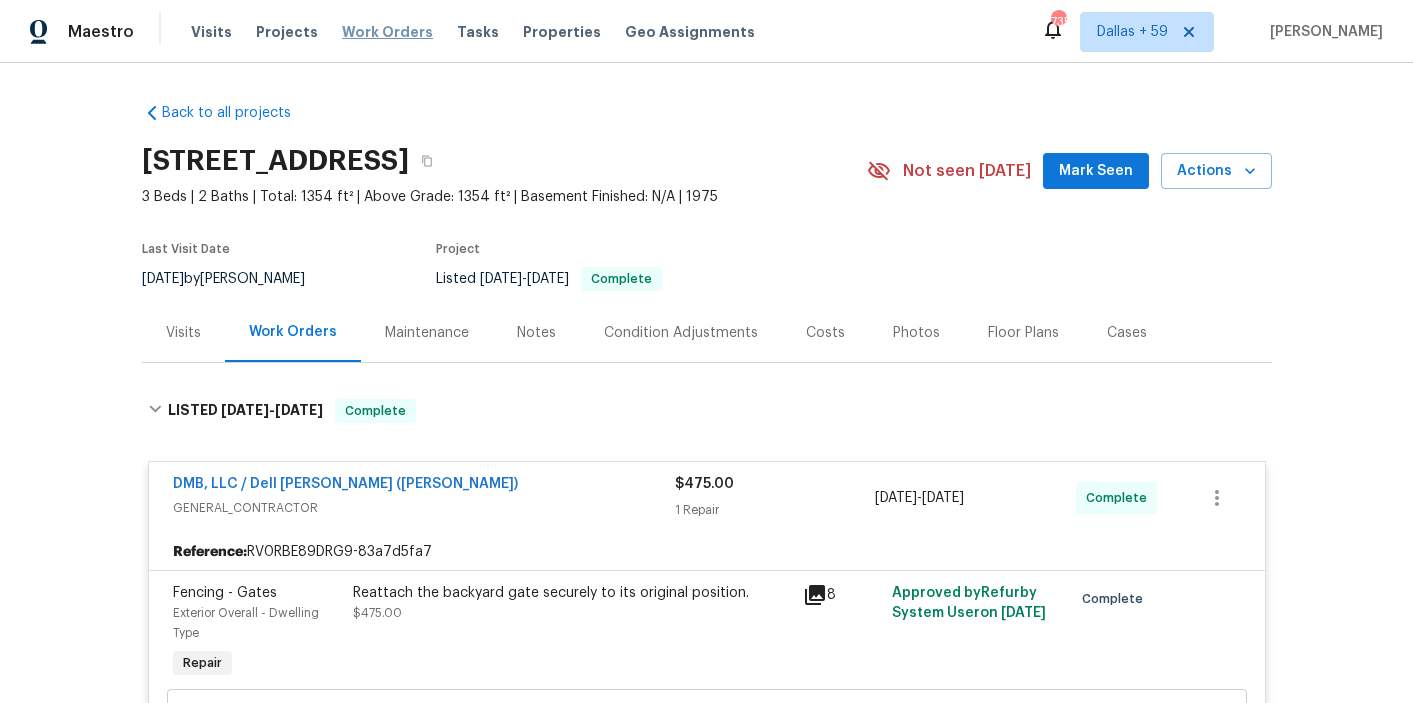 click on "Work Orders" at bounding box center [387, 32] 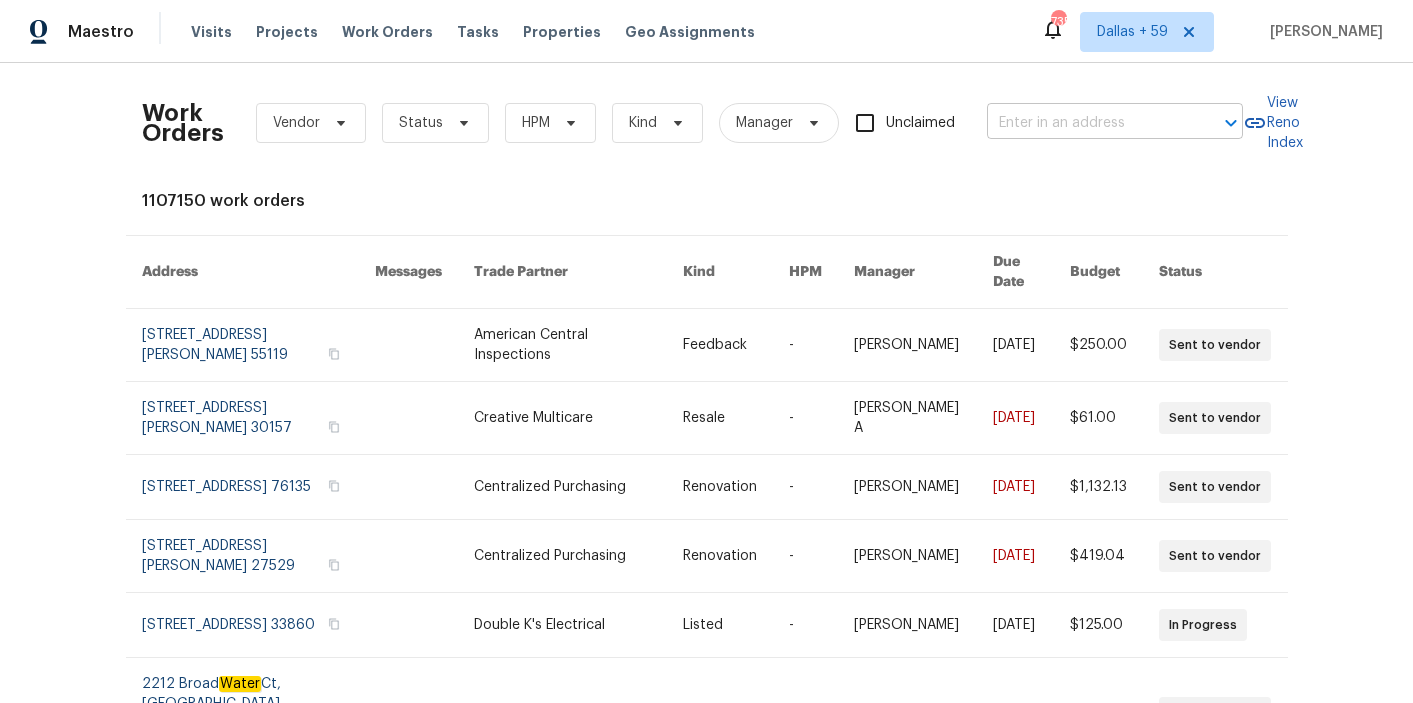 click at bounding box center [1087, 123] 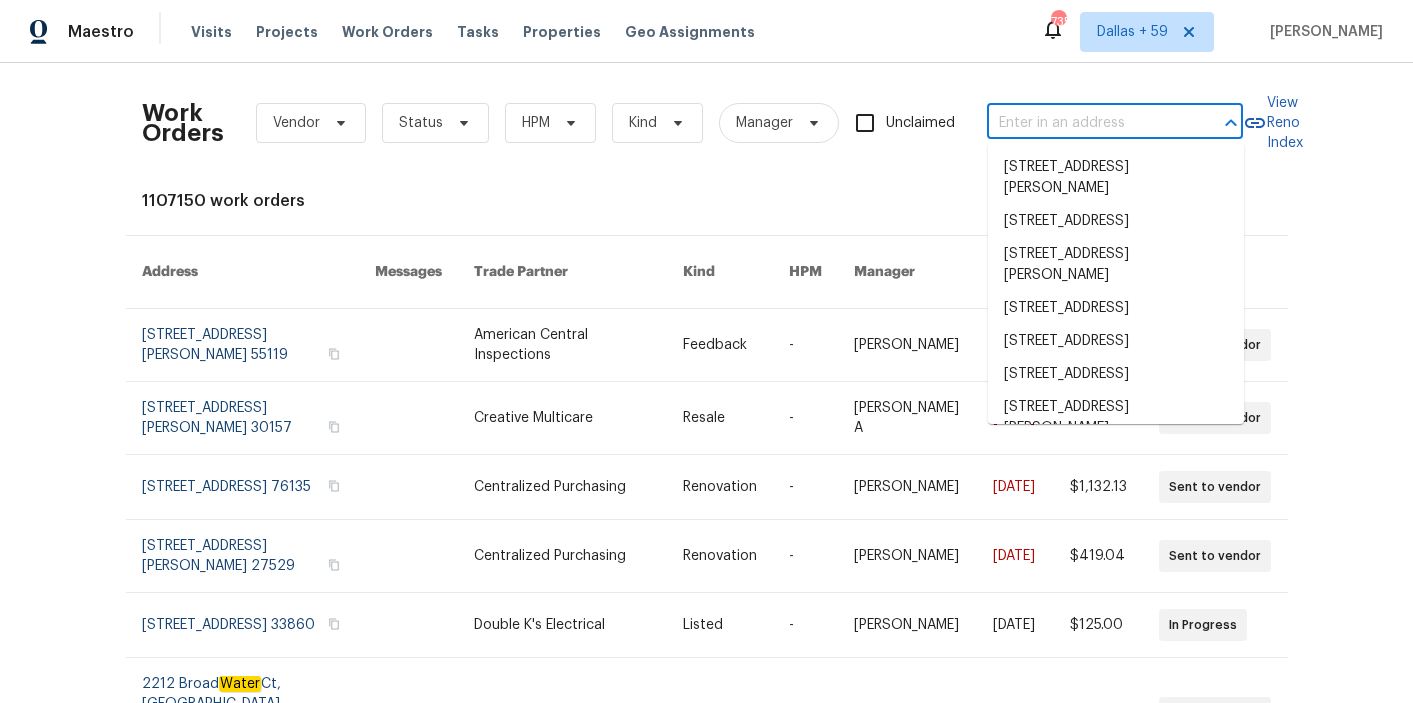 paste on "[STREET_ADDRESS]" 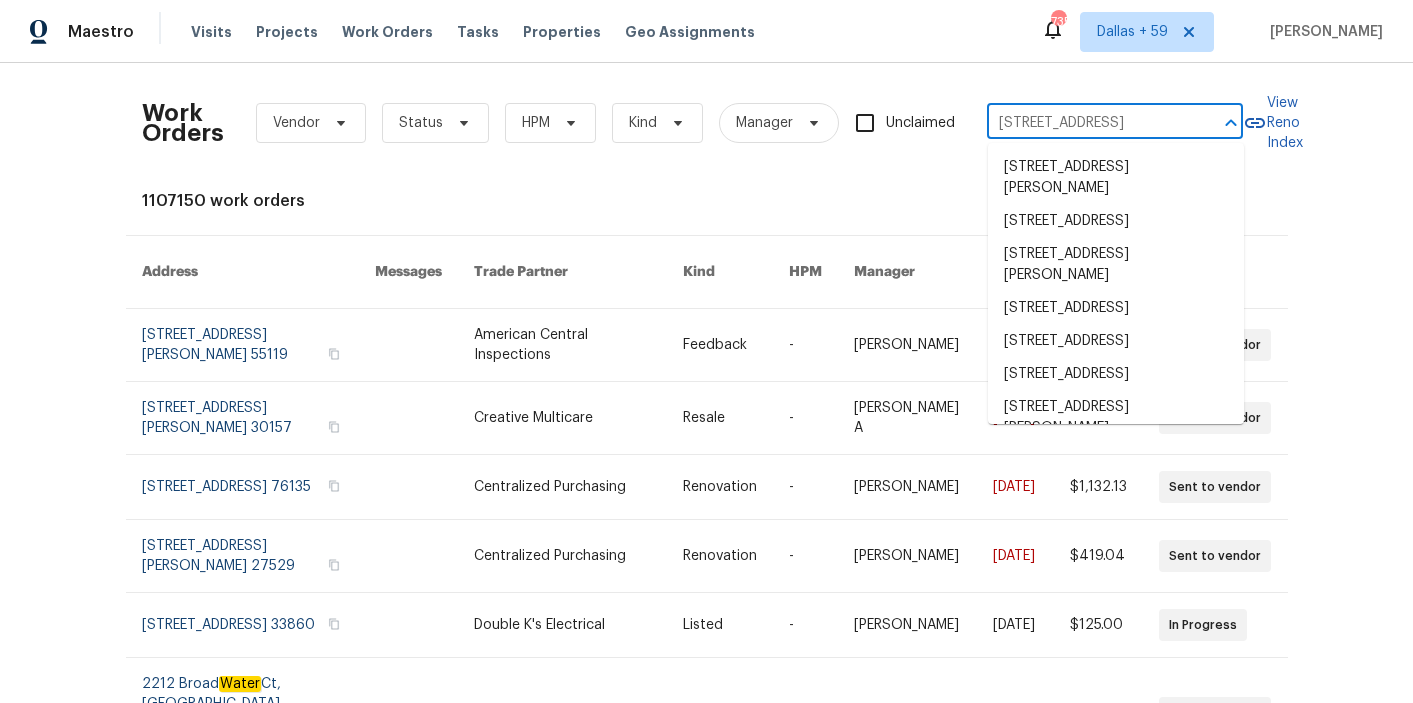 scroll, scrollTop: 0, scrollLeft: 82, axis: horizontal 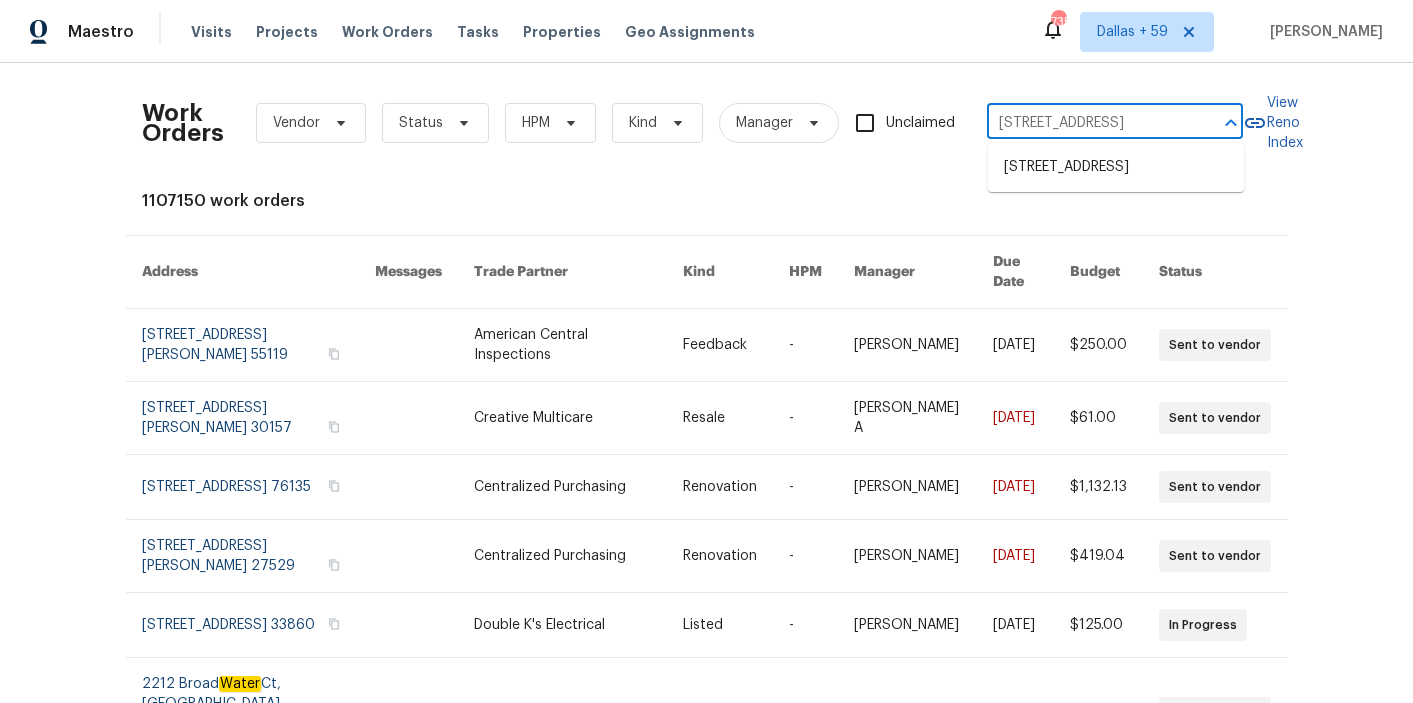 type on "[STREET_ADDRESS]" 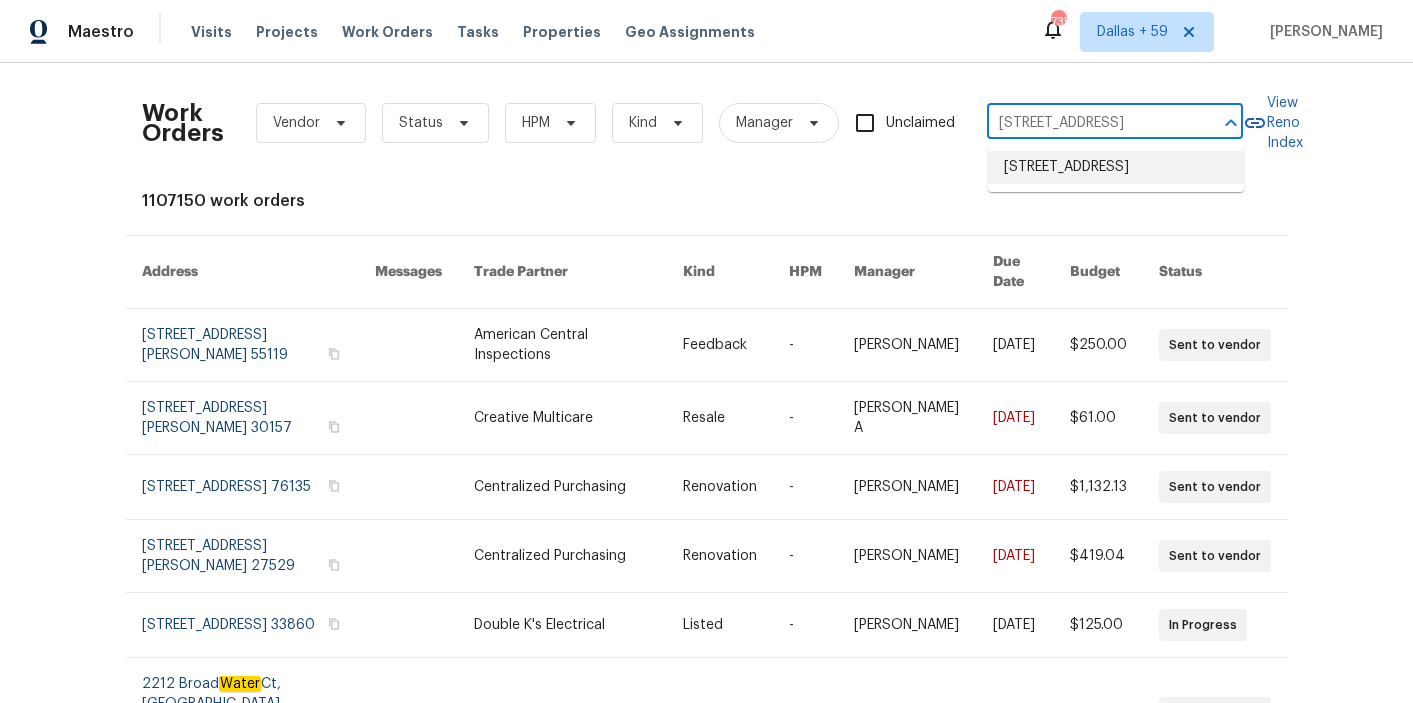 click on "[STREET_ADDRESS]" at bounding box center (1116, 167) 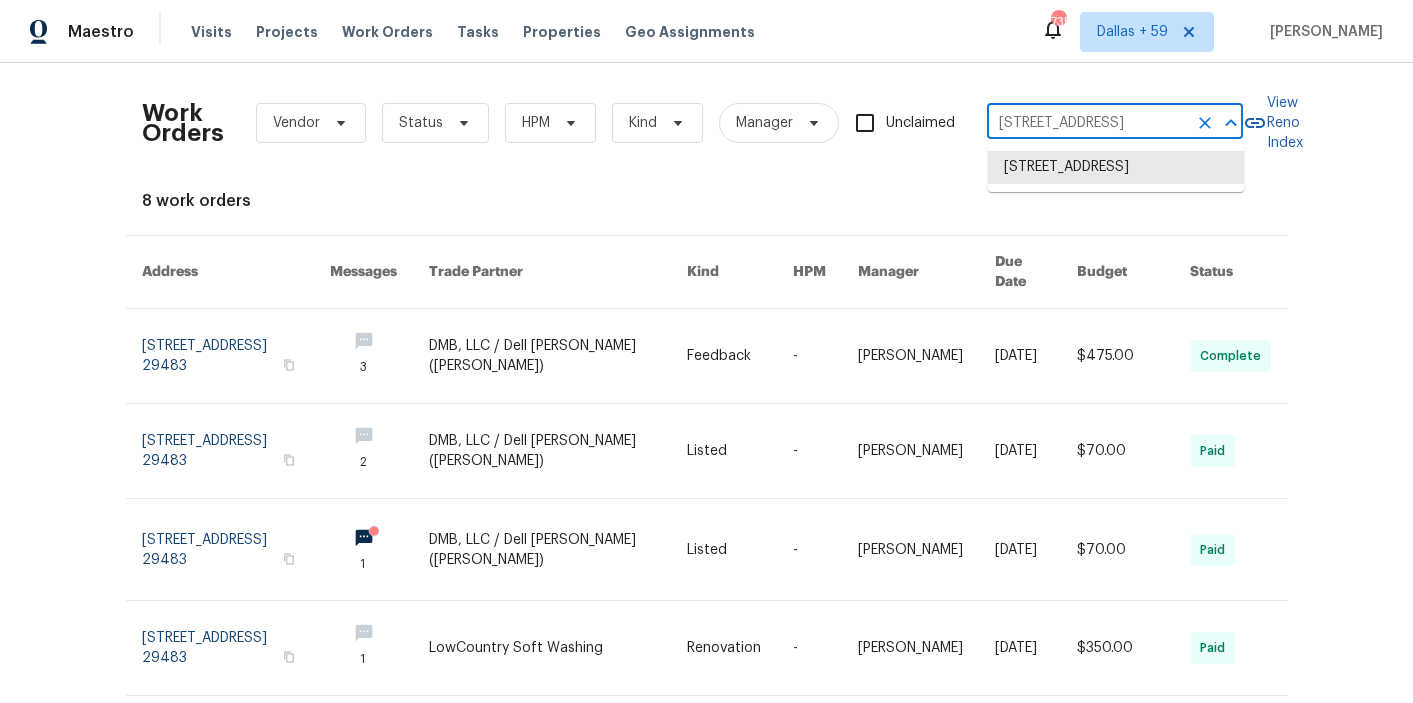 click on "[STREET_ADDRESS]" at bounding box center (1087, 123) 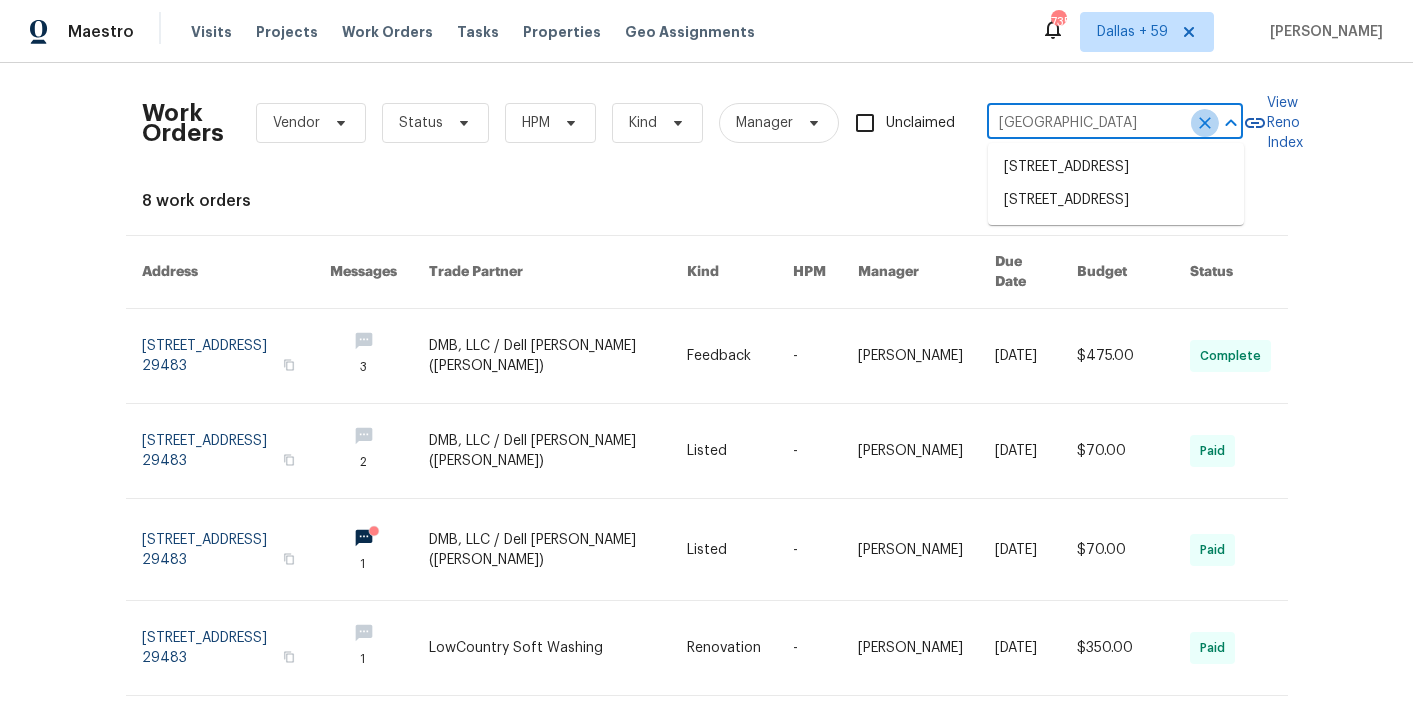 click 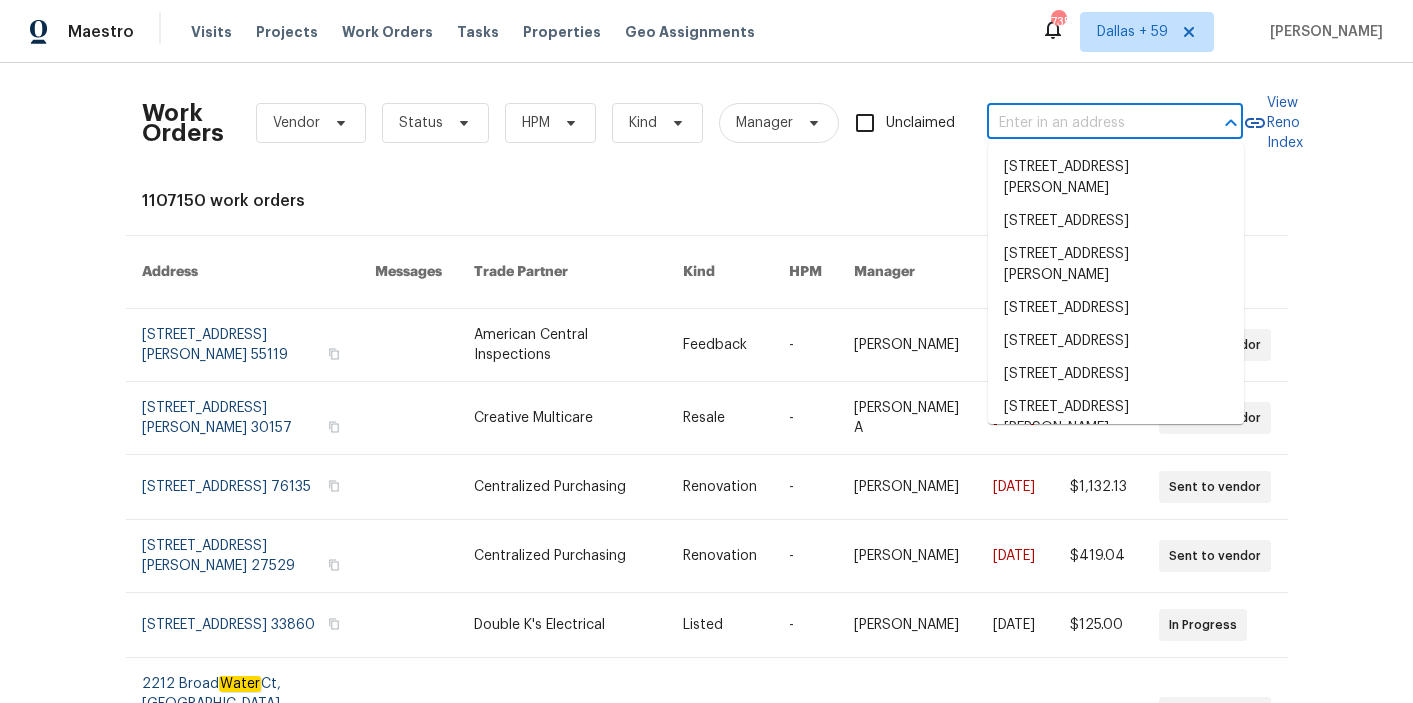click at bounding box center (1087, 123) 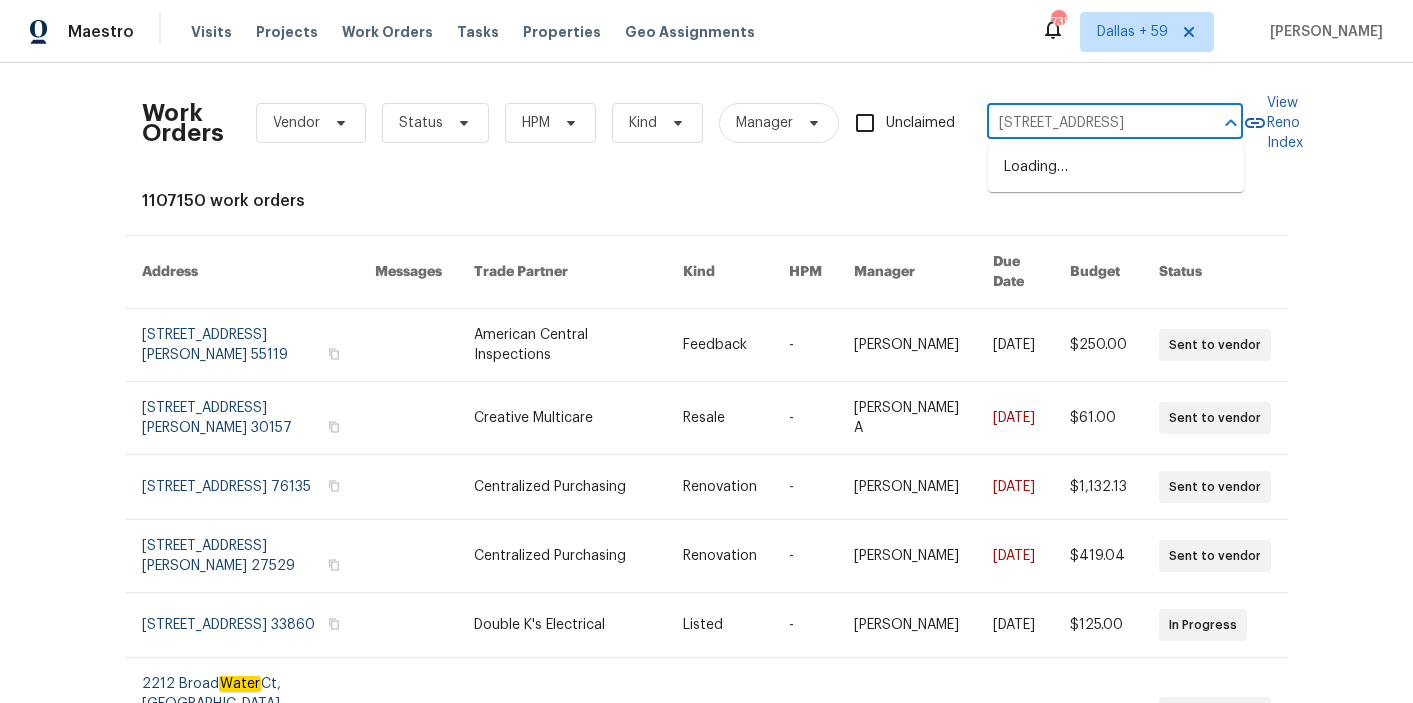scroll, scrollTop: 0, scrollLeft: 55, axis: horizontal 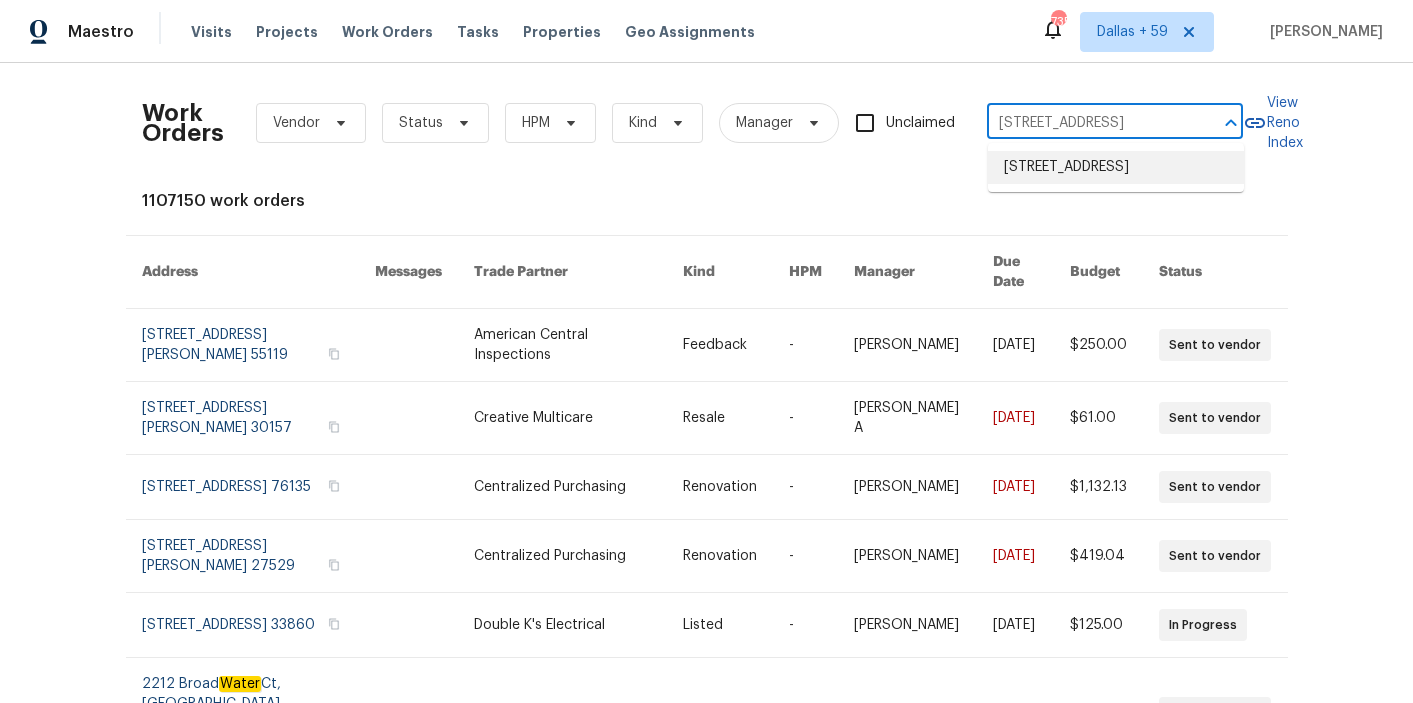 click on "[STREET_ADDRESS]" at bounding box center (1116, 167) 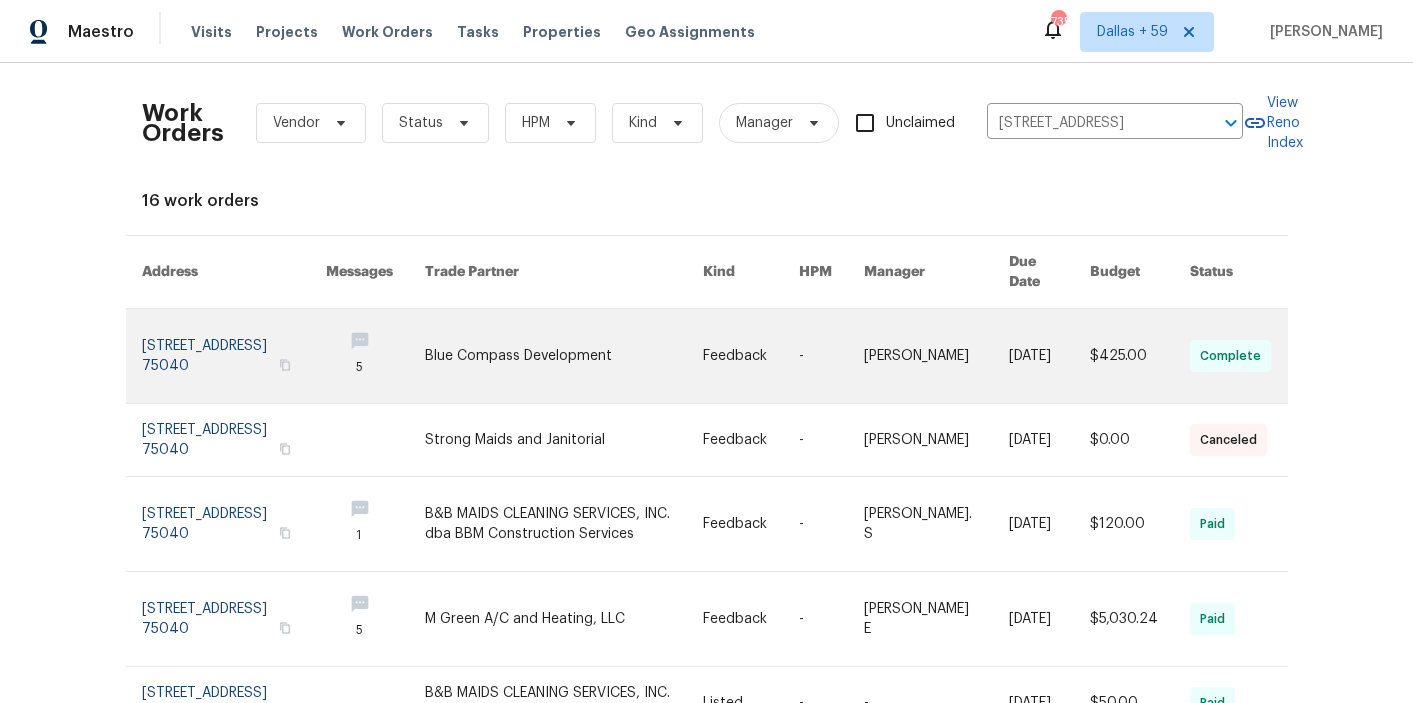 click at bounding box center (564, 356) 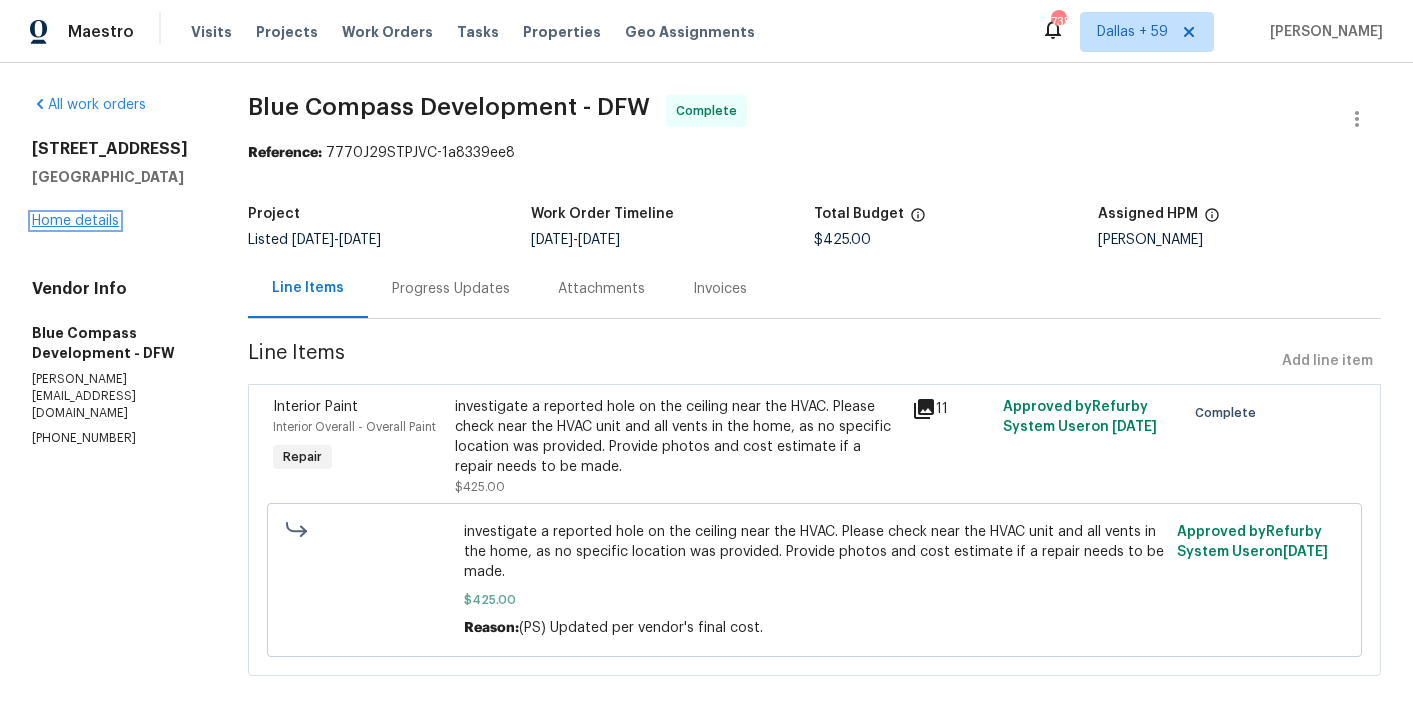 click on "Home details" at bounding box center (75, 221) 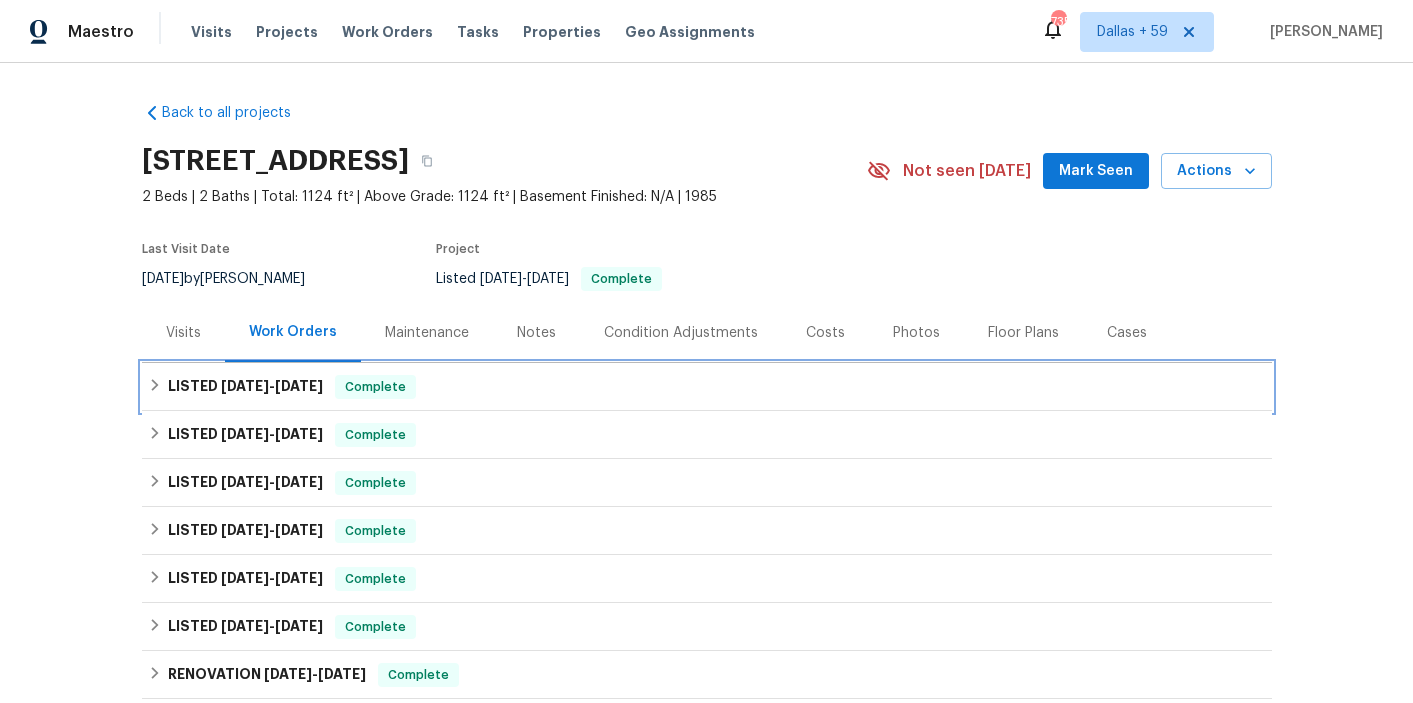 click on "LISTED   [DATE]  -  [DATE] Complete" at bounding box center (707, 387) 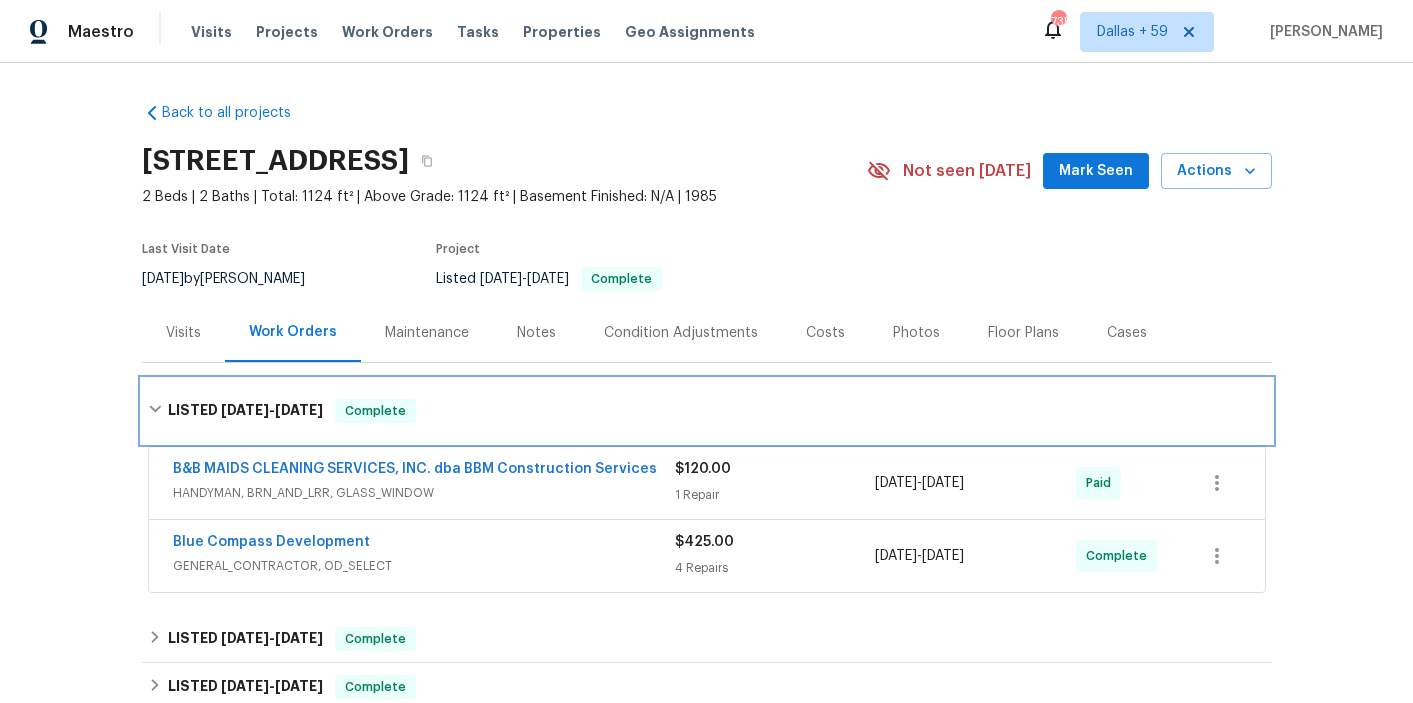 scroll, scrollTop: 110, scrollLeft: 0, axis: vertical 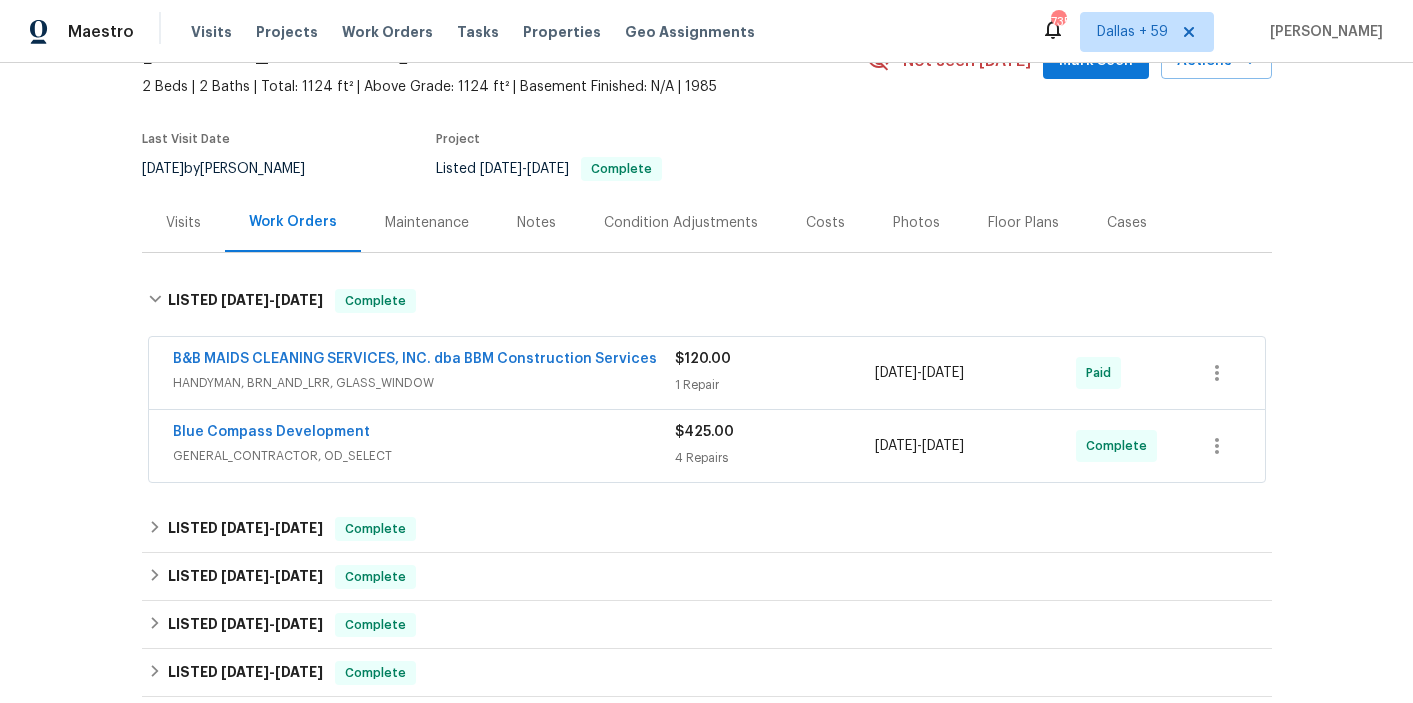 click on "GENERAL_CONTRACTOR, OD_SELECT" at bounding box center (424, 456) 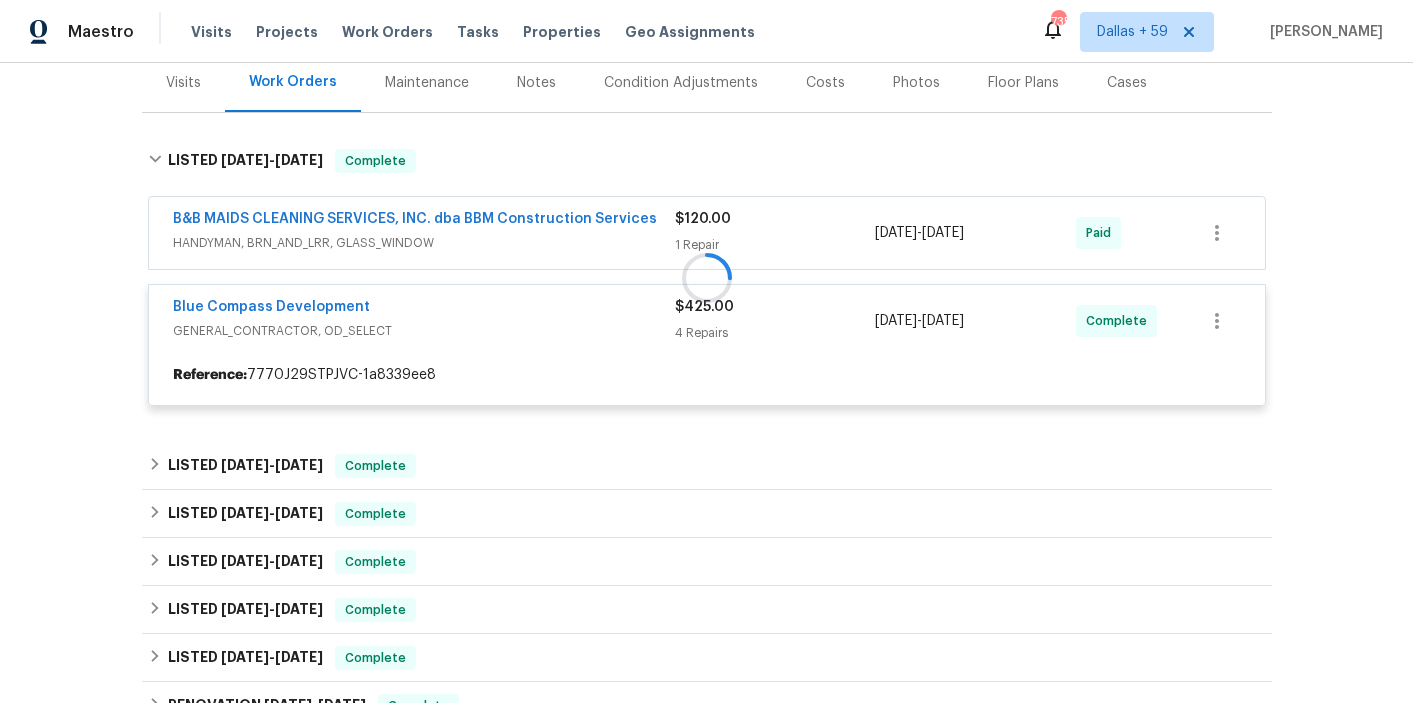 scroll, scrollTop: 278, scrollLeft: 0, axis: vertical 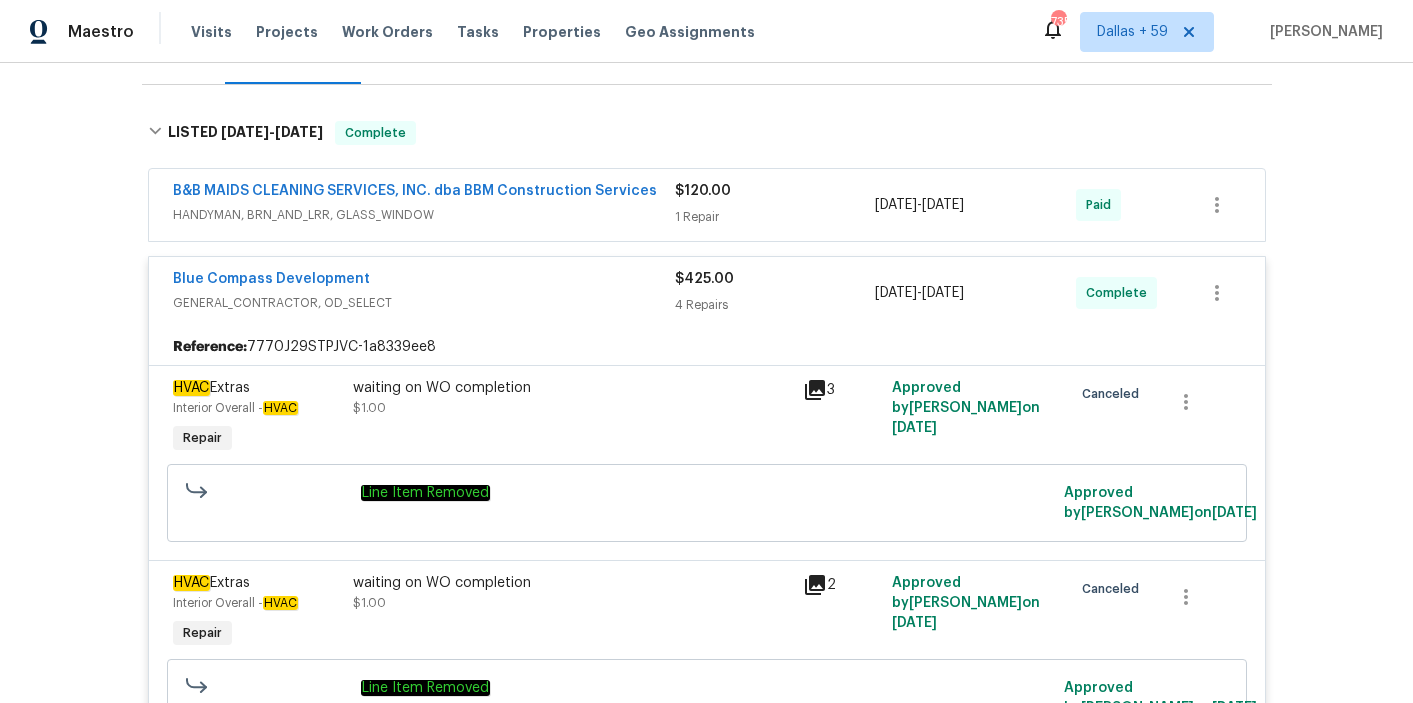 click on "HANDYMAN, BRN_AND_LRR, GLASS_WINDOW" at bounding box center (424, 215) 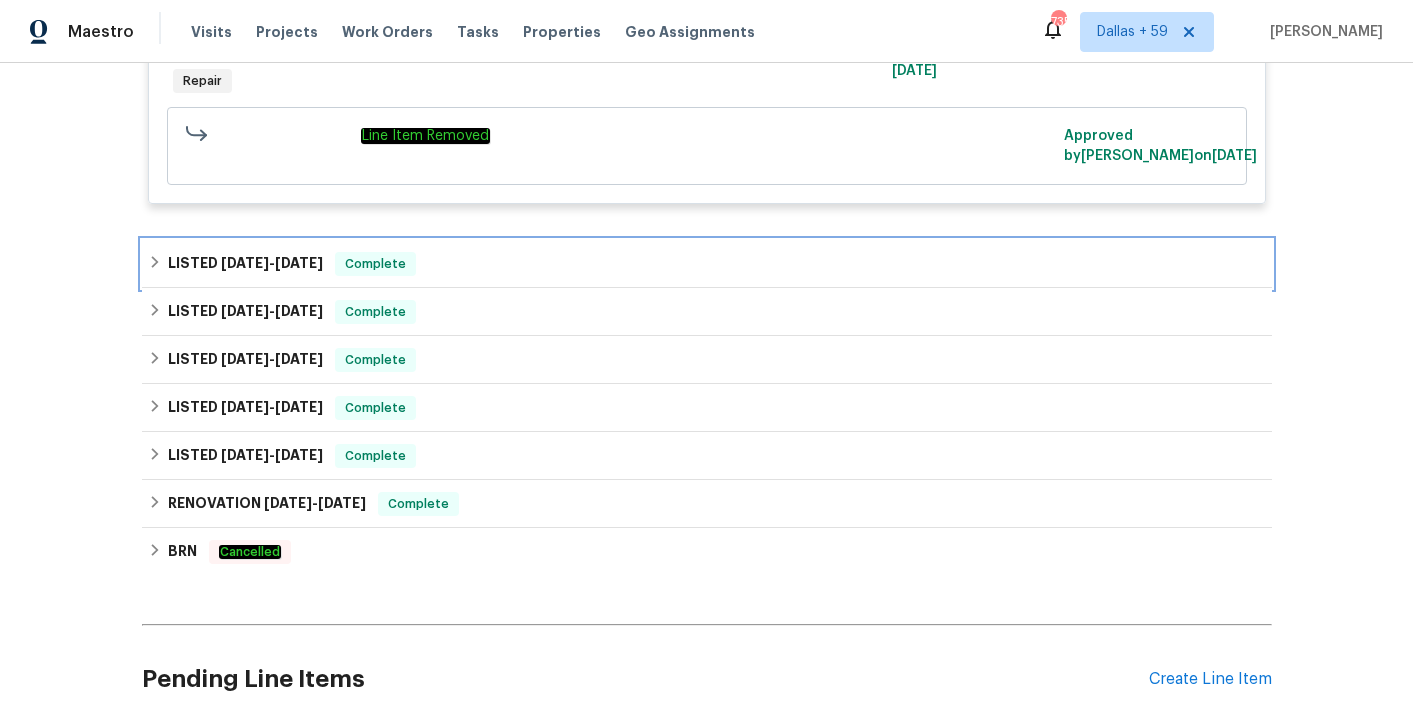 click on "LISTED   [DATE]  -  [DATE] Complete" at bounding box center (707, 264) 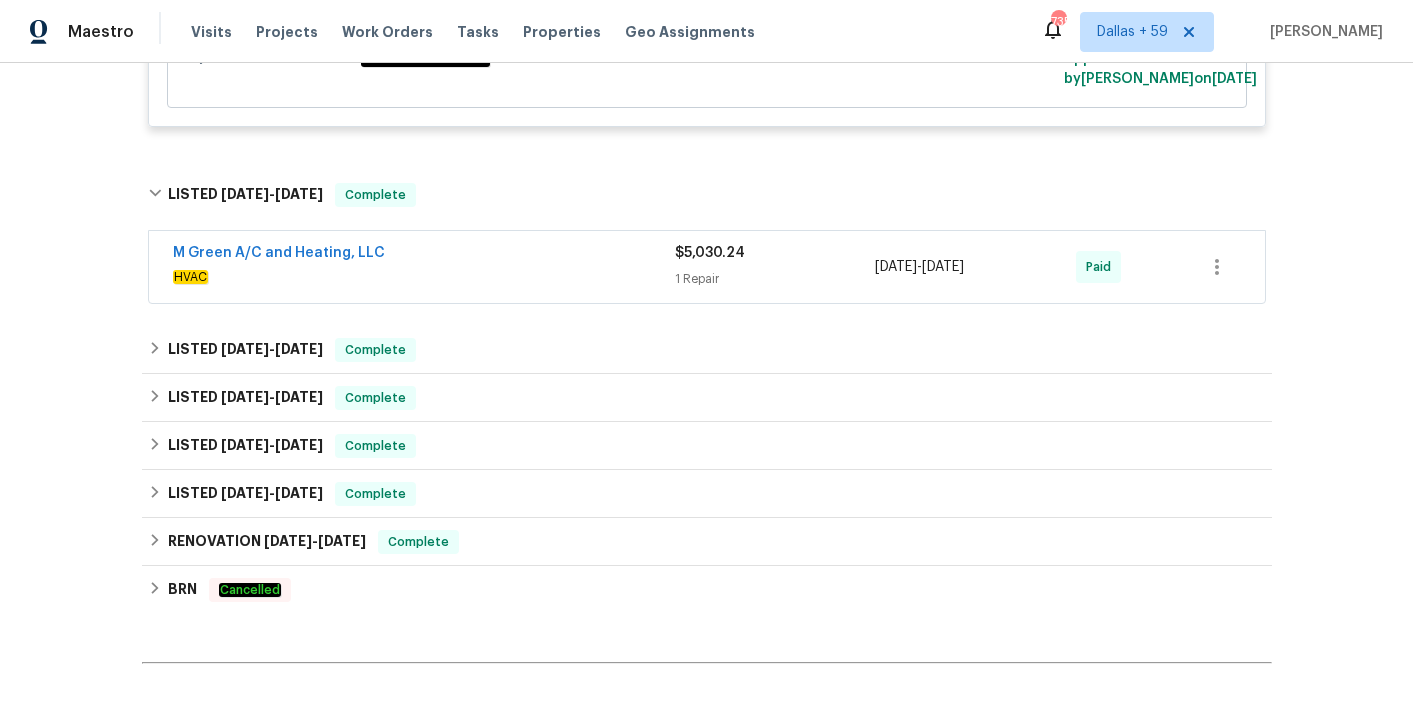 click on "M Green A/C and Heating, LLC" at bounding box center [424, 255] 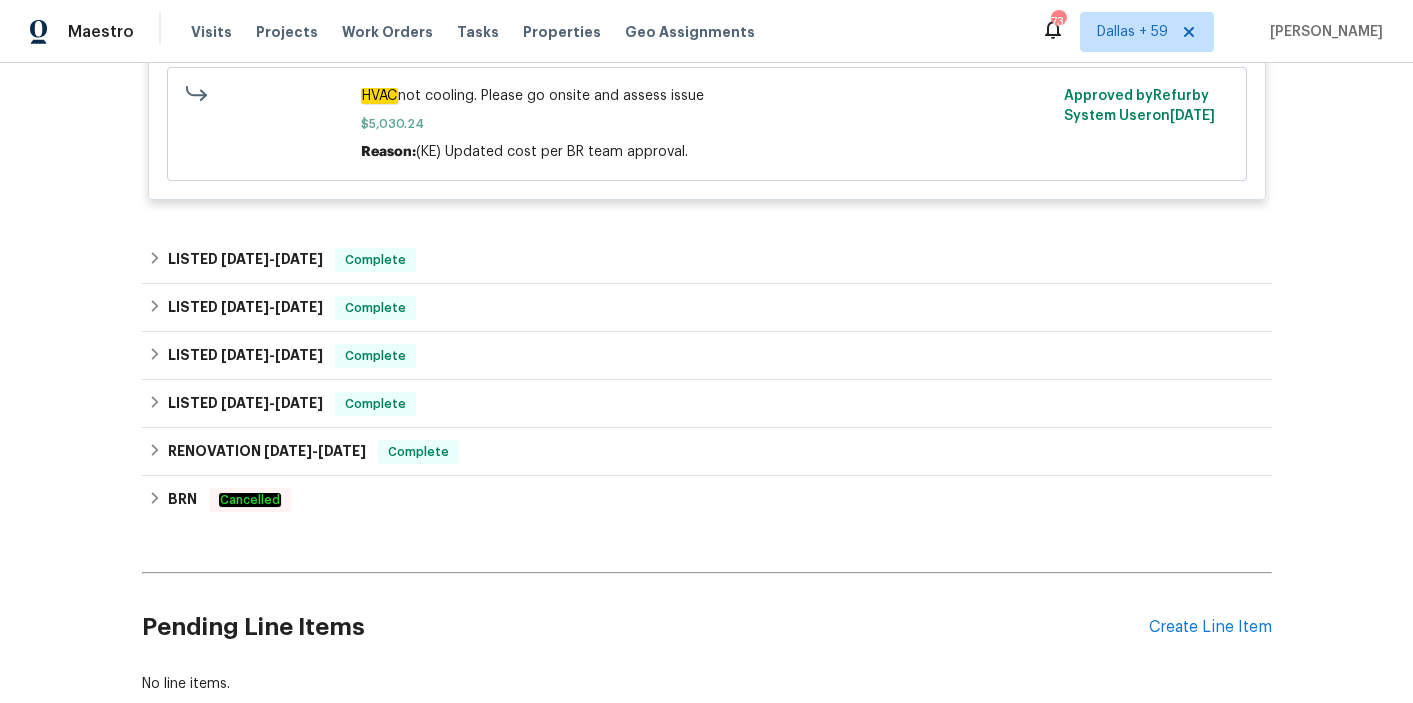 scroll, scrollTop: 0, scrollLeft: 0, axis: both 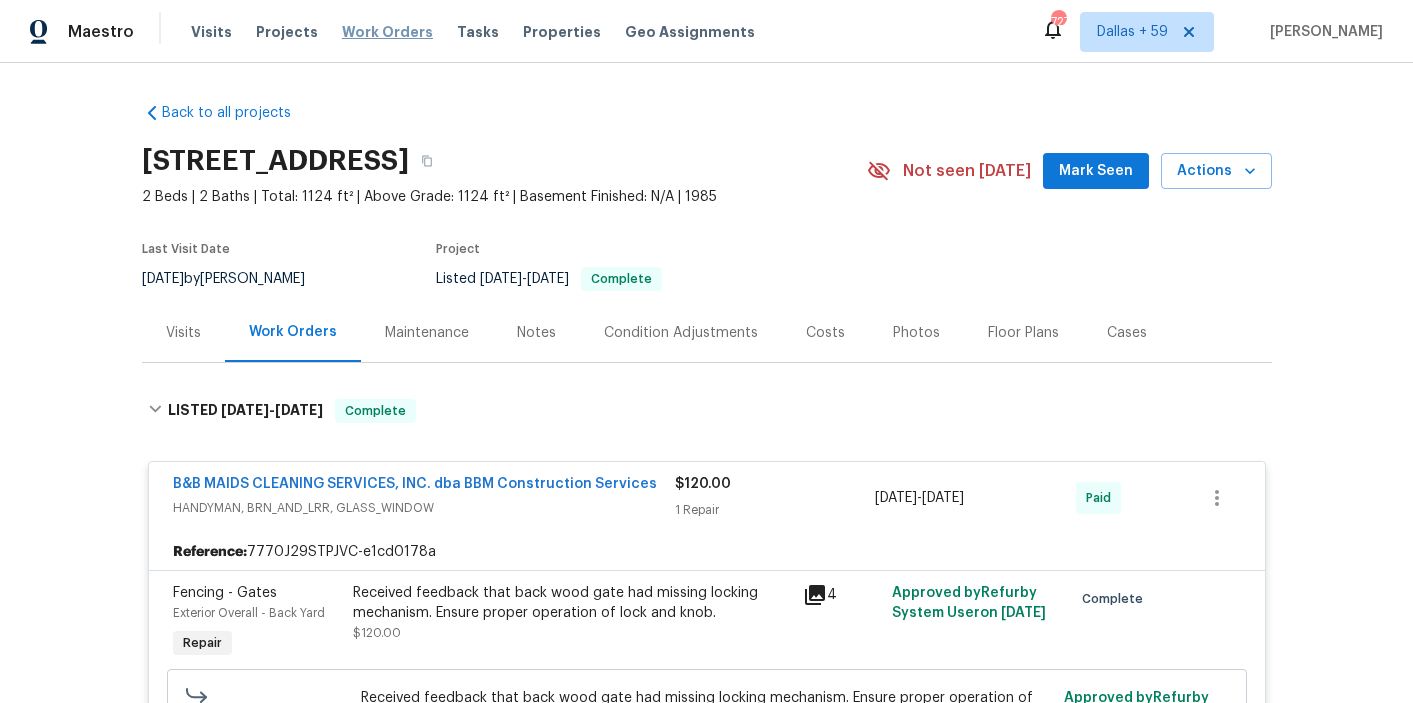 click on "Work Orders" at bounding box center (387, 32) 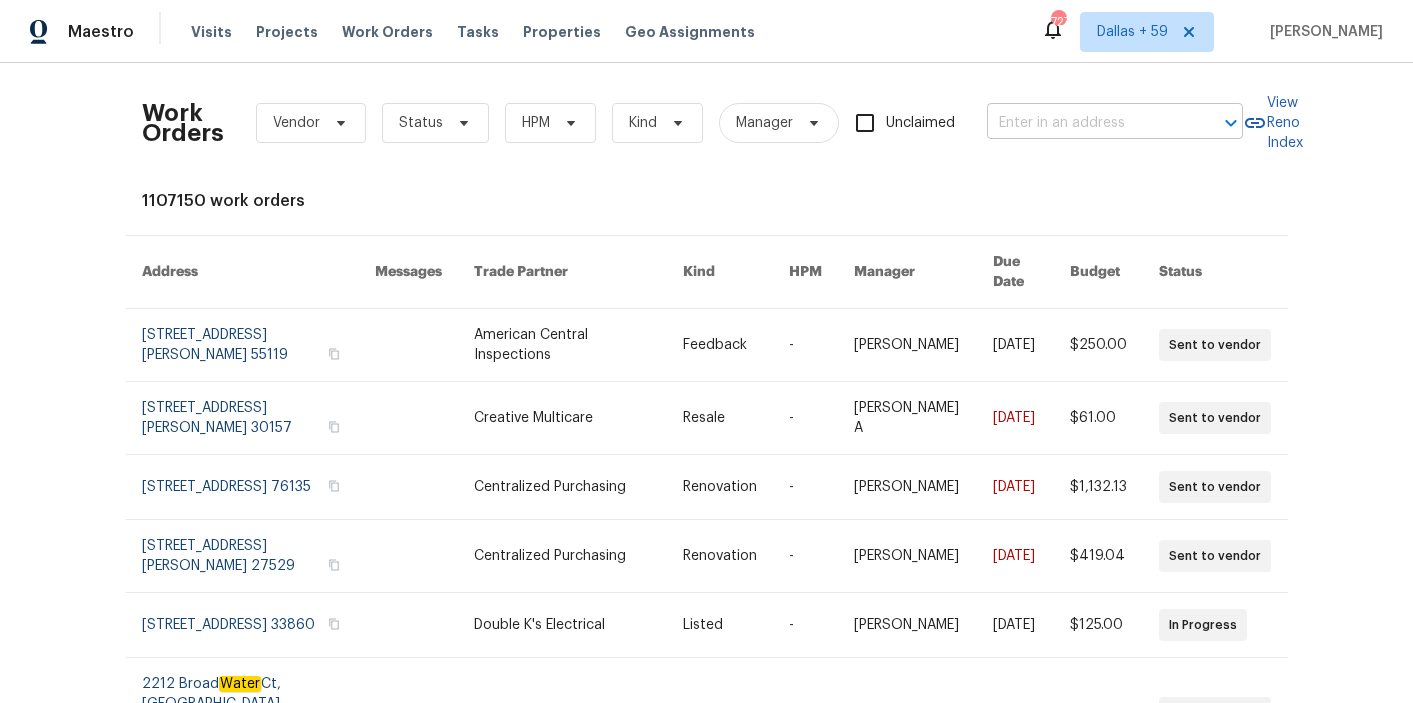 click on "Work Orders Vendor Status HPM Kind Manager Unclaimed ​" at bounding box center [692, 123] 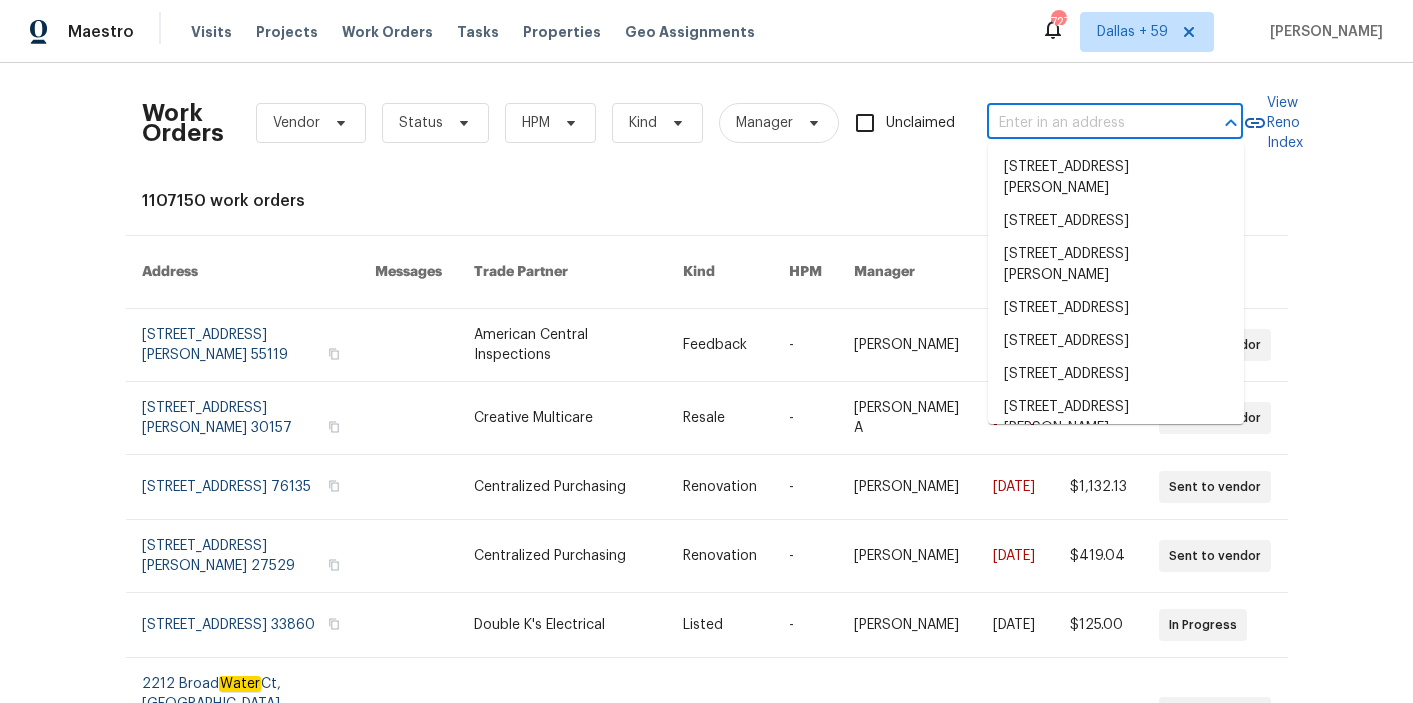 click at bounding box center [1087, 123] 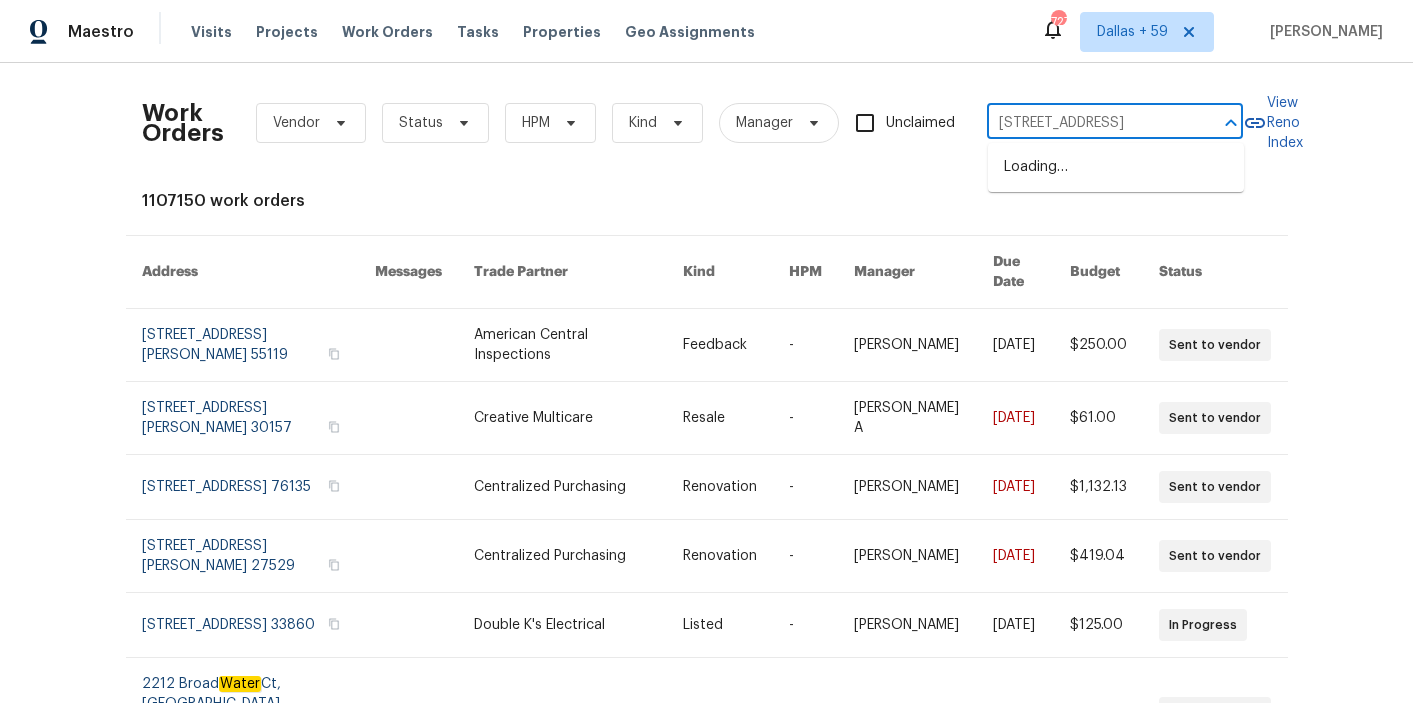 scroll, scrollTop: 0, scrollLeft: 35, axis: horizontal 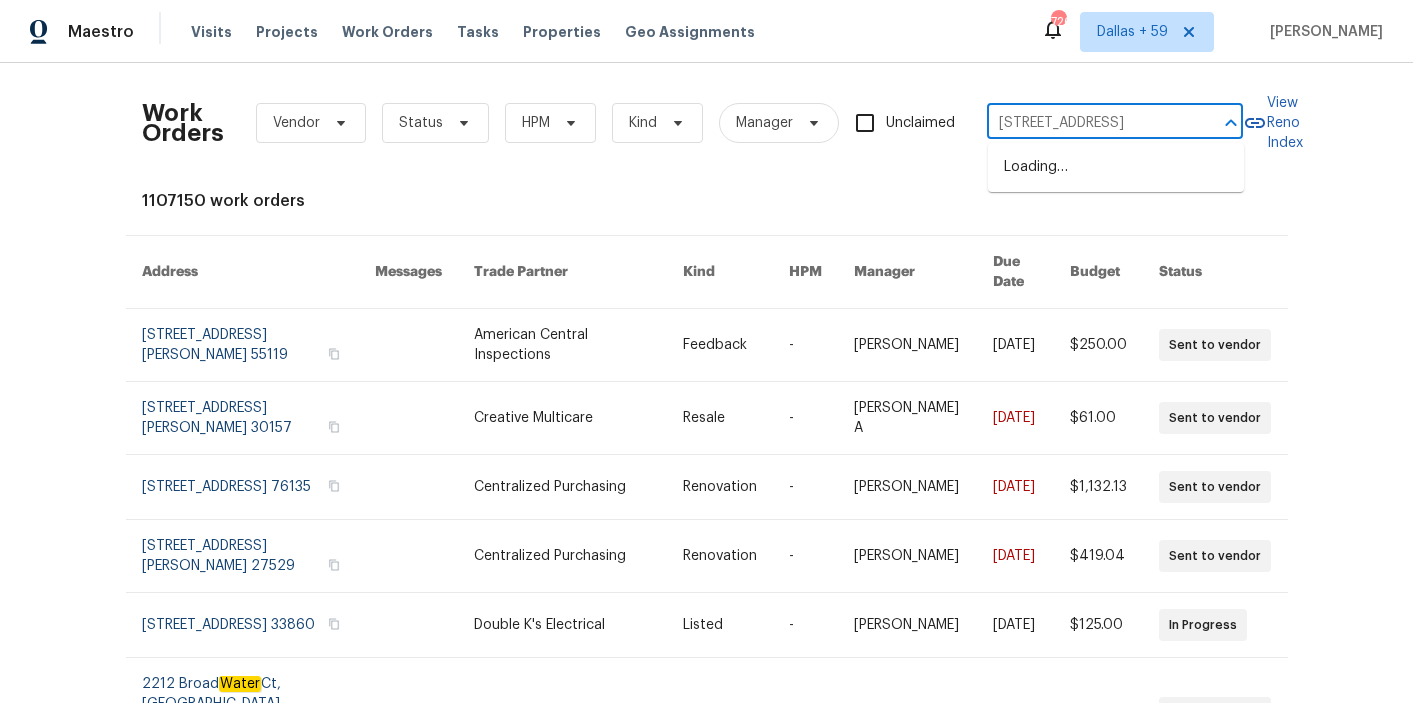 type on "[STREET_ADDRESS]" 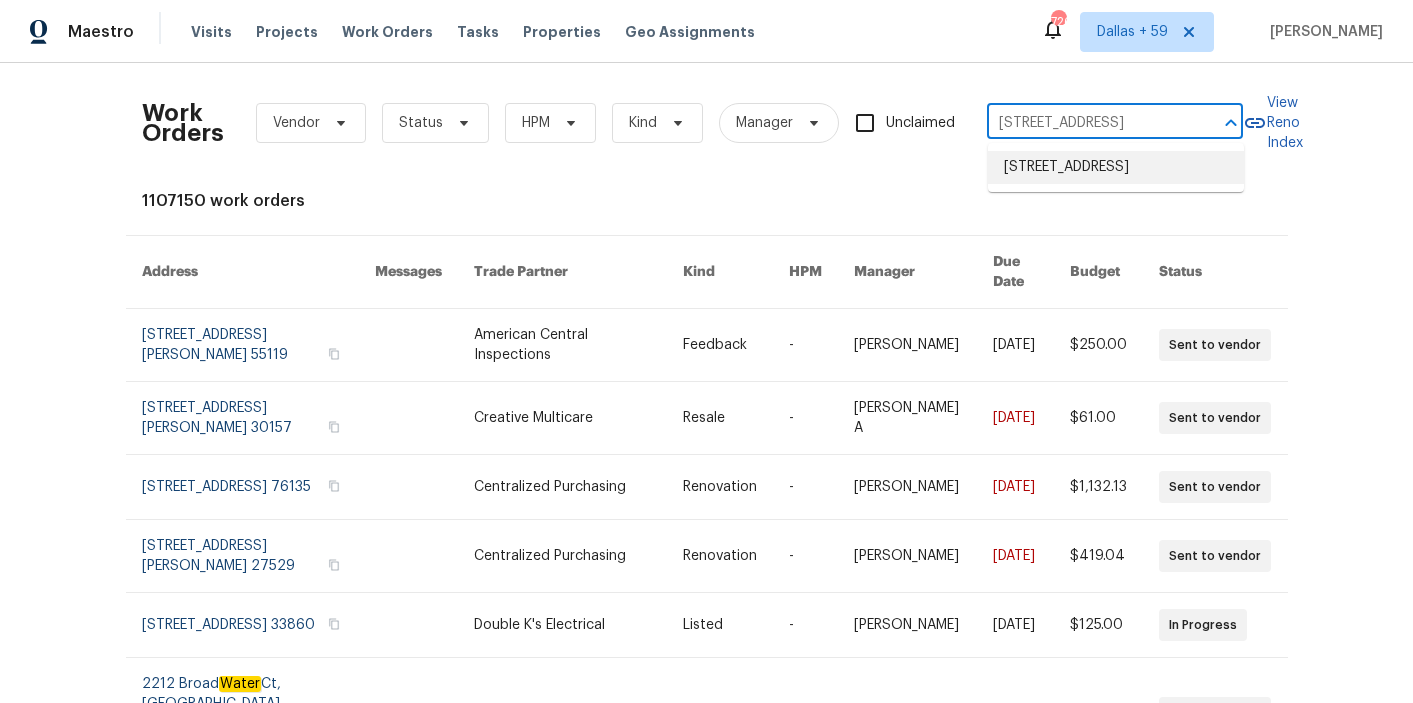 click on "[STREET_ADDRESS]" at bounding box center [1116, 167] 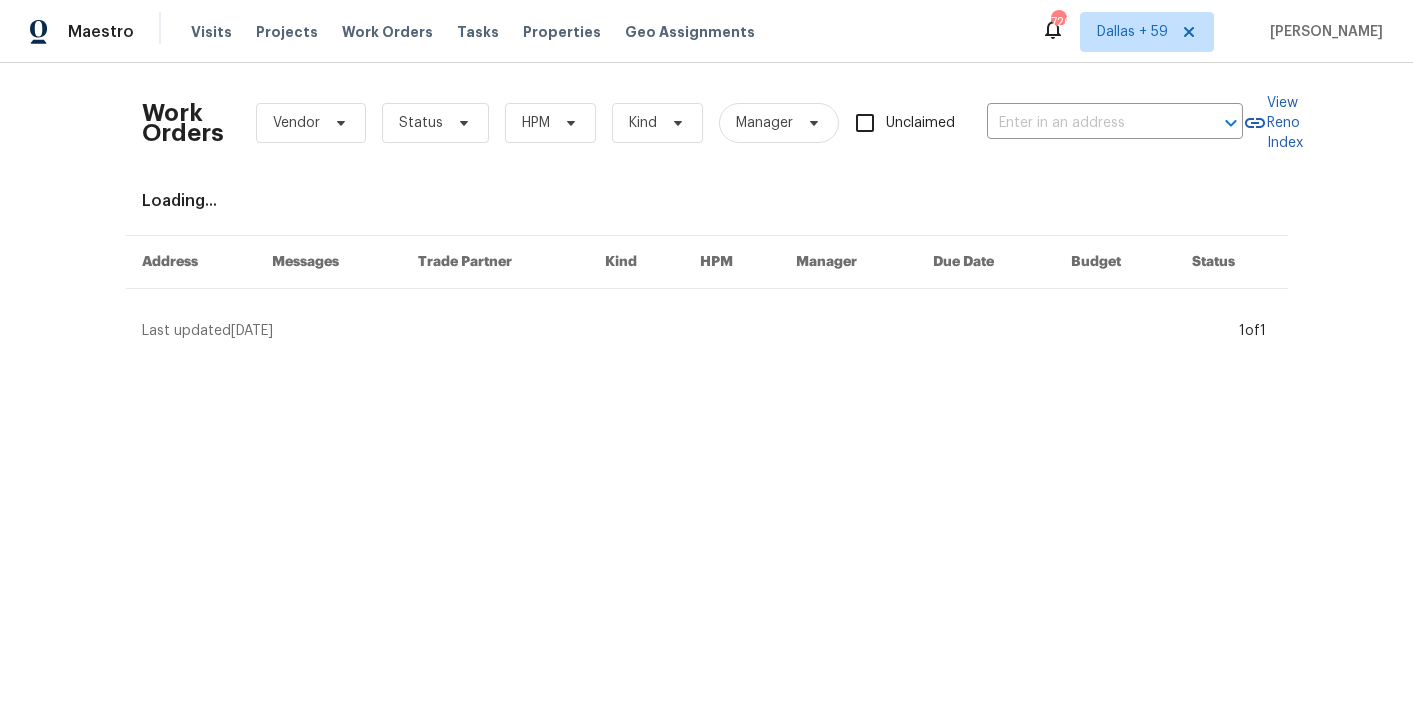 type on "[STREET_ADDRESS]" 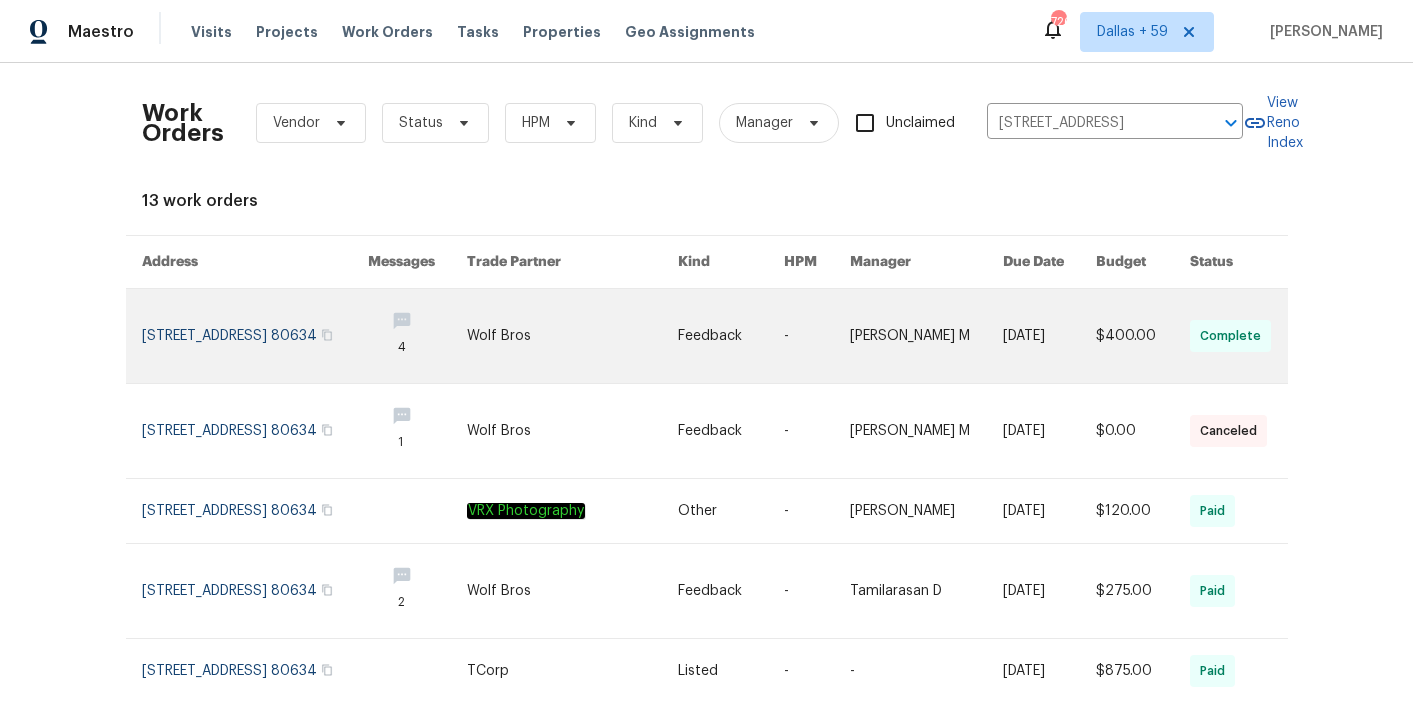 click at bounding box center (572, 336) 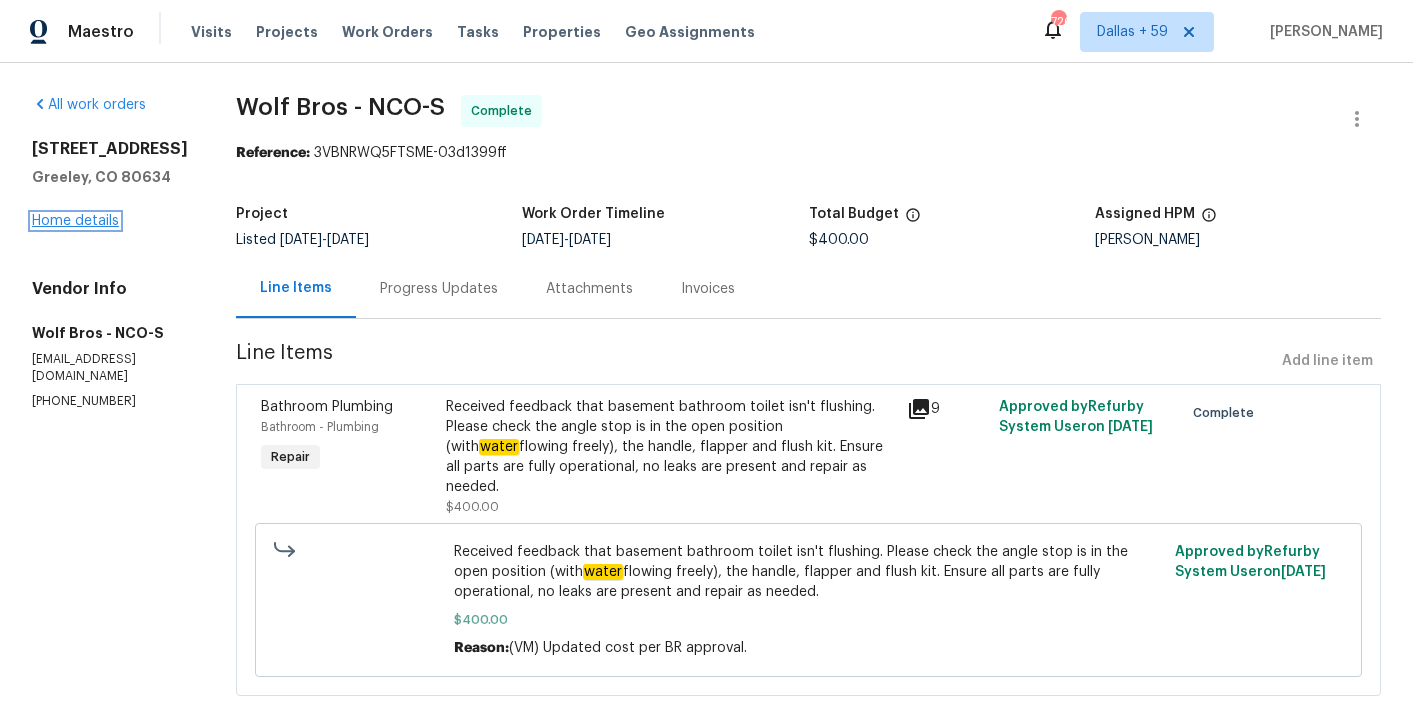 click on "Home details" at bounding box center [75, 221] 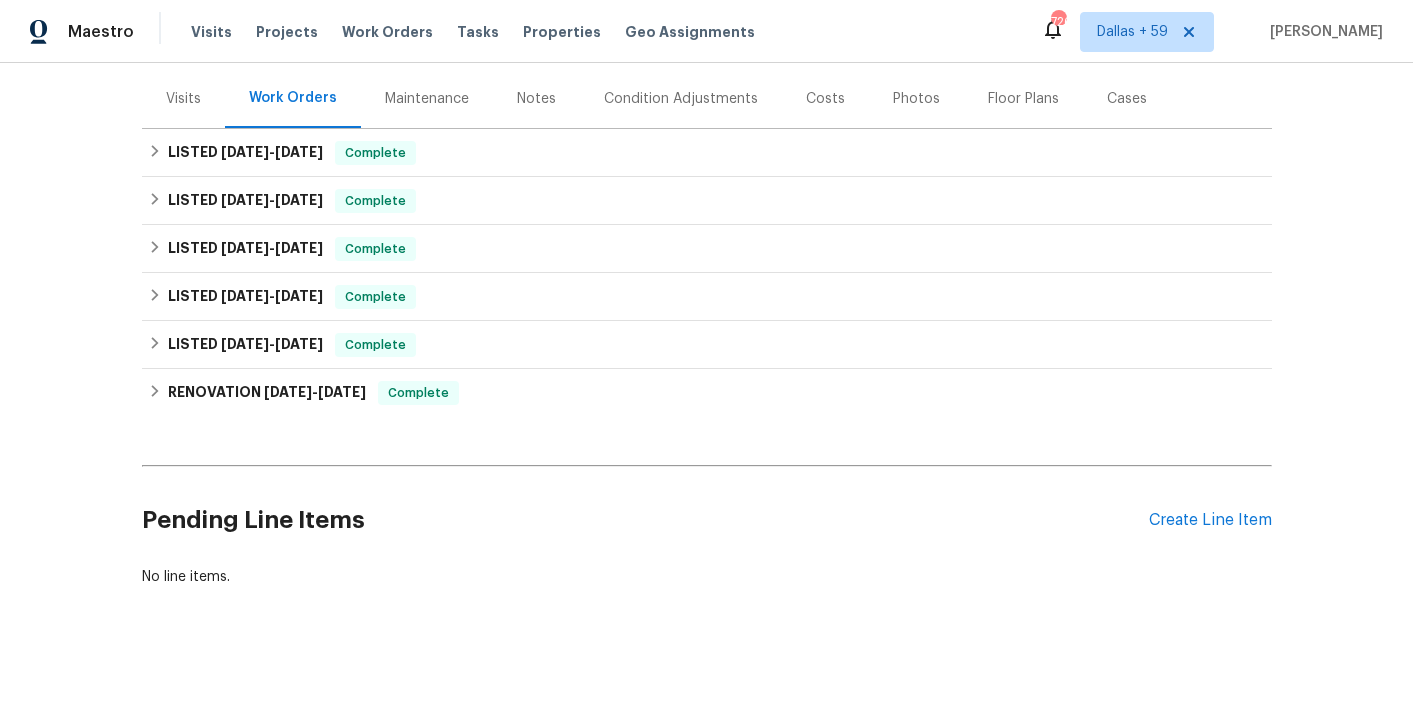 scroll, scrollTop: 233, scrollLeft: 0, axis: vertical 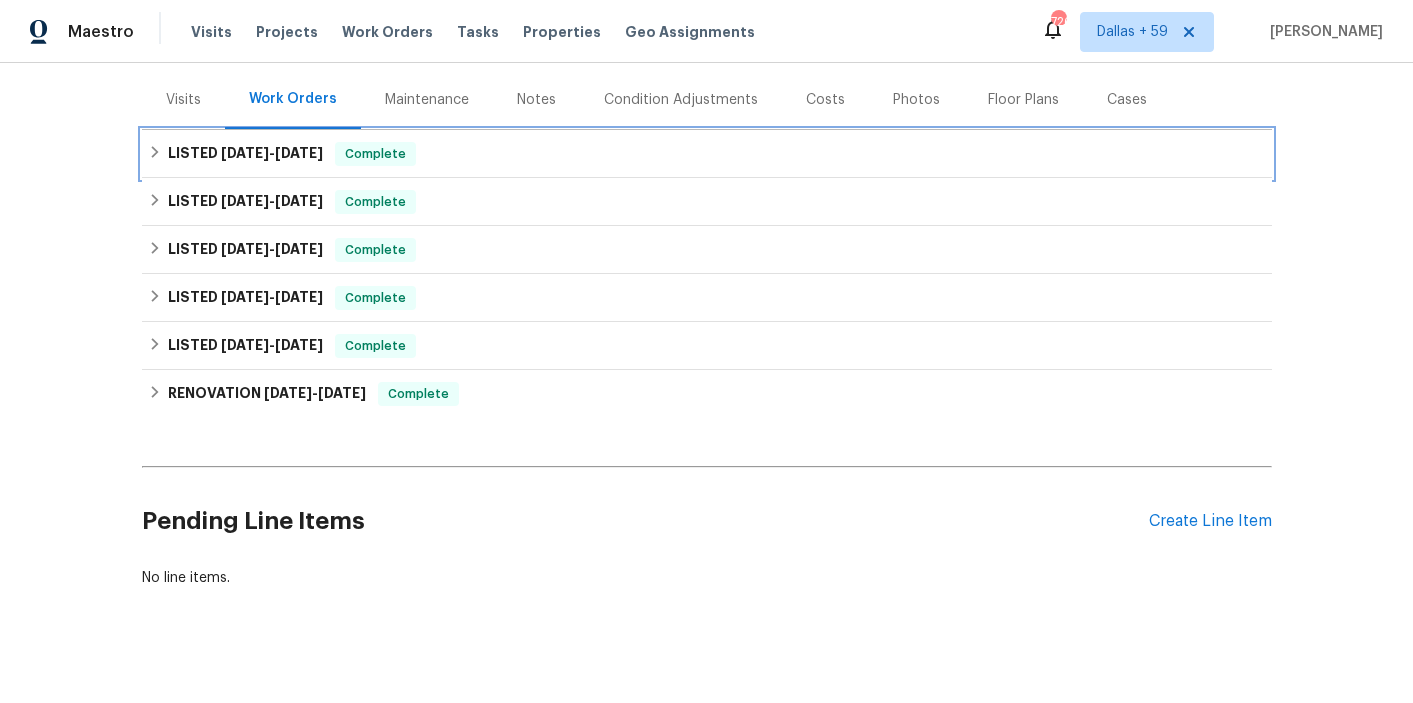 click on "LISTED   [DATE]  -  [DATE] Complete" at bounding box center (707, 154) 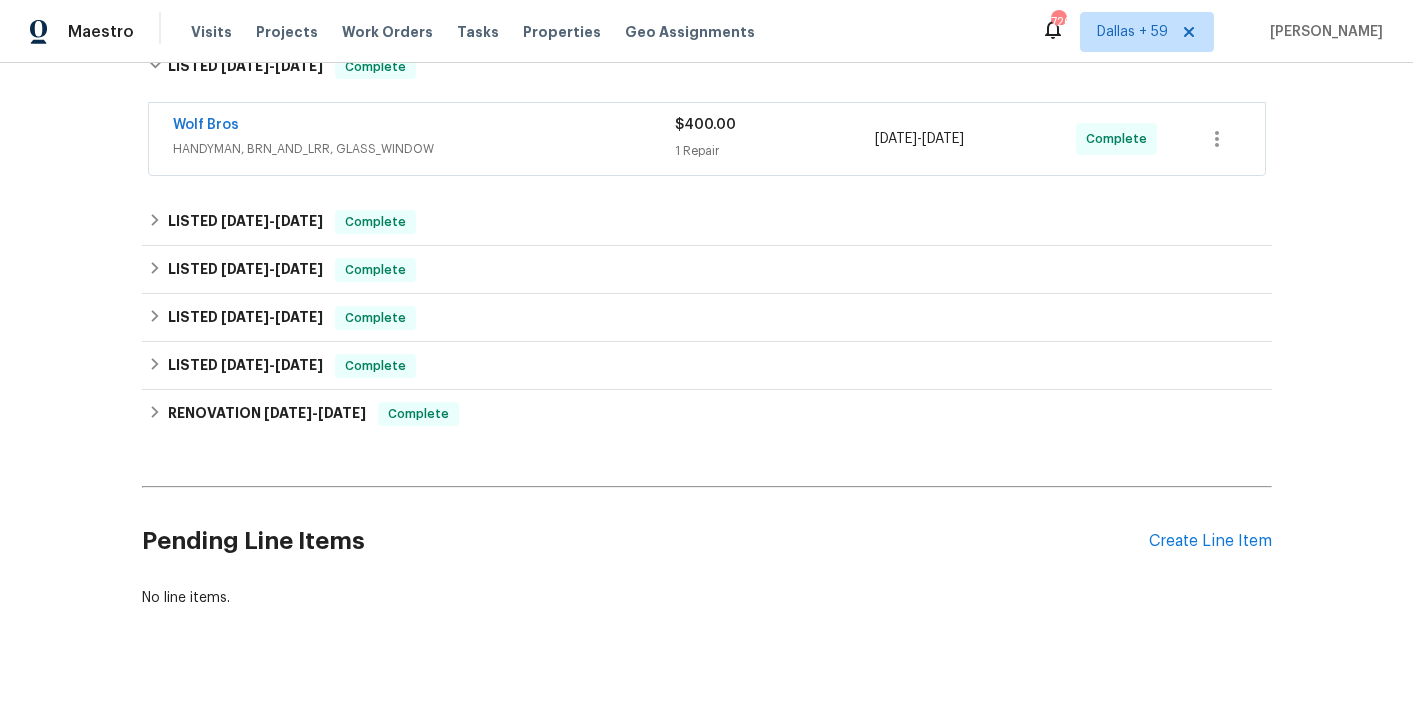 click on "HANDYMAN, BRN_AND_LRR, GLASS_WINDOW" at bounding box center [424, 149] 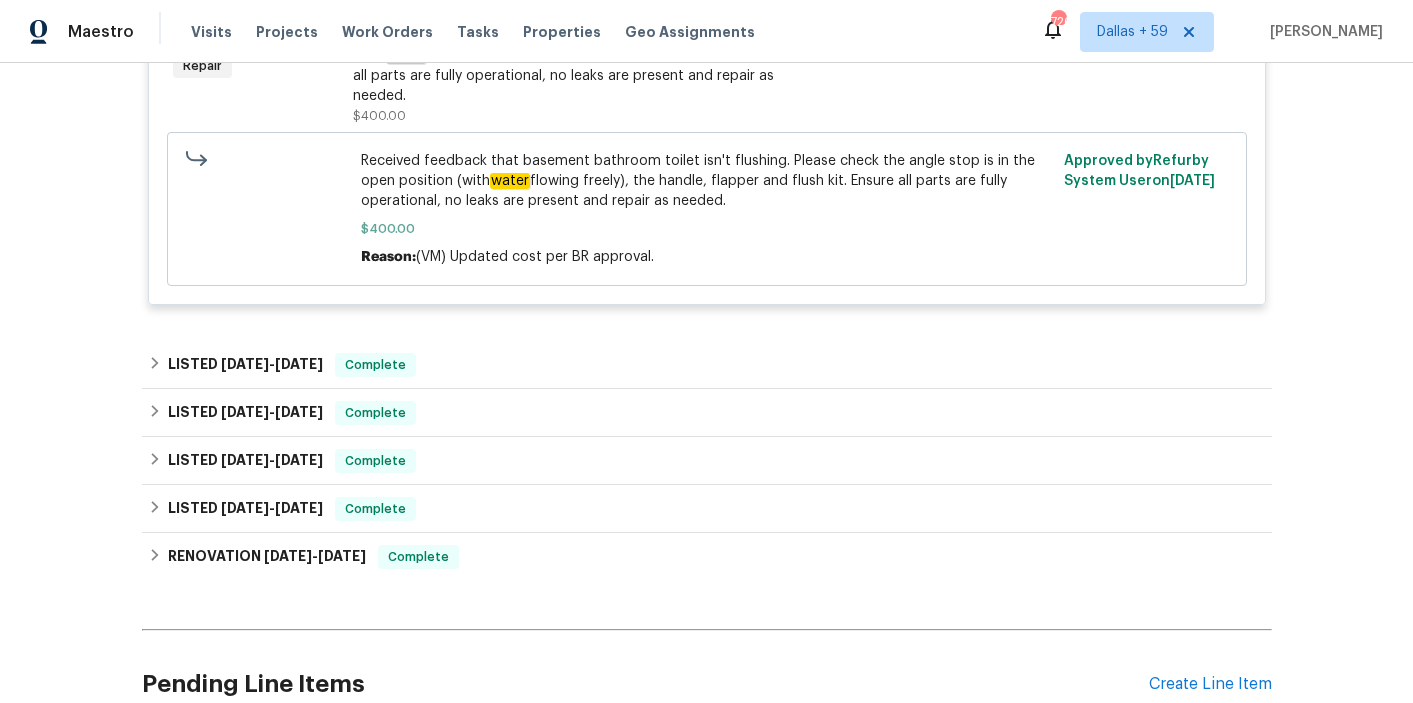 scroll, scrollTop: 590, scrollLeft: 0, axis: vertical 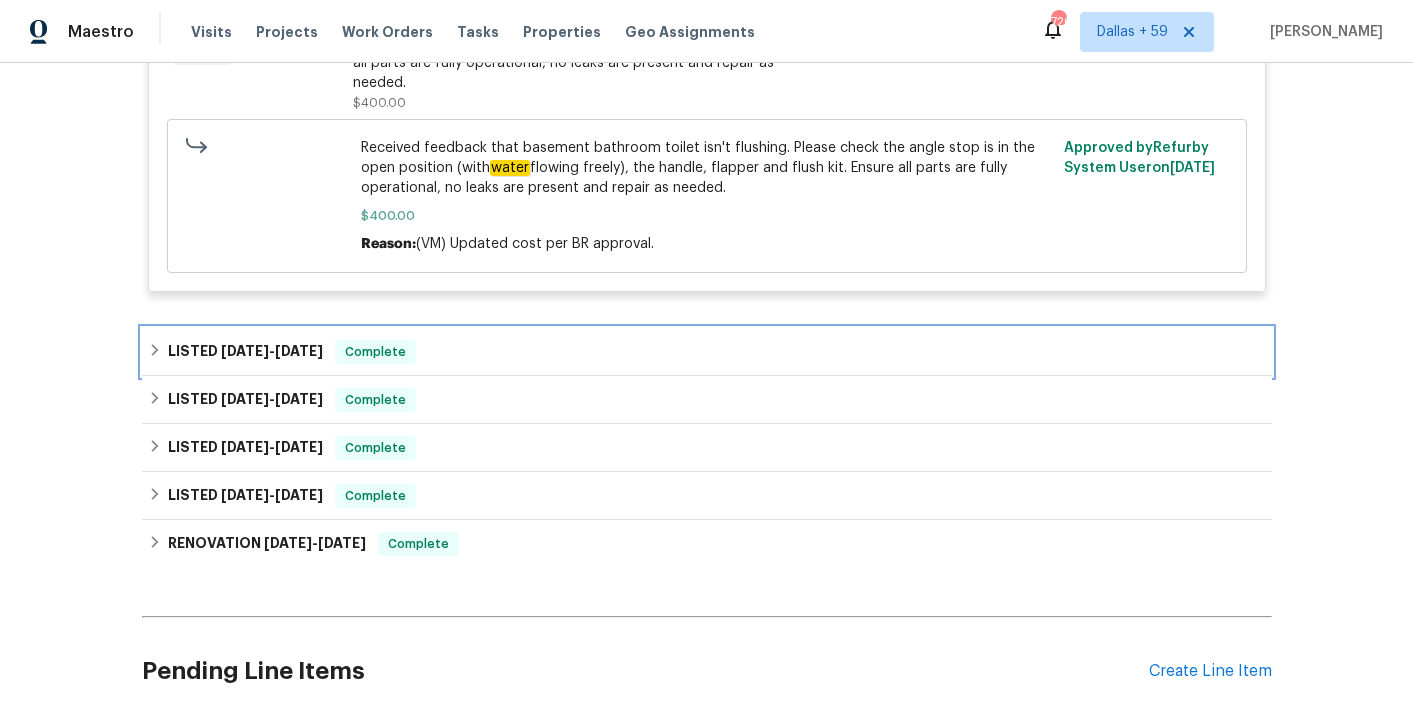 click on "LISTED   [DATE]  -  [DATE] Complete" at bounding box center [707, 352] 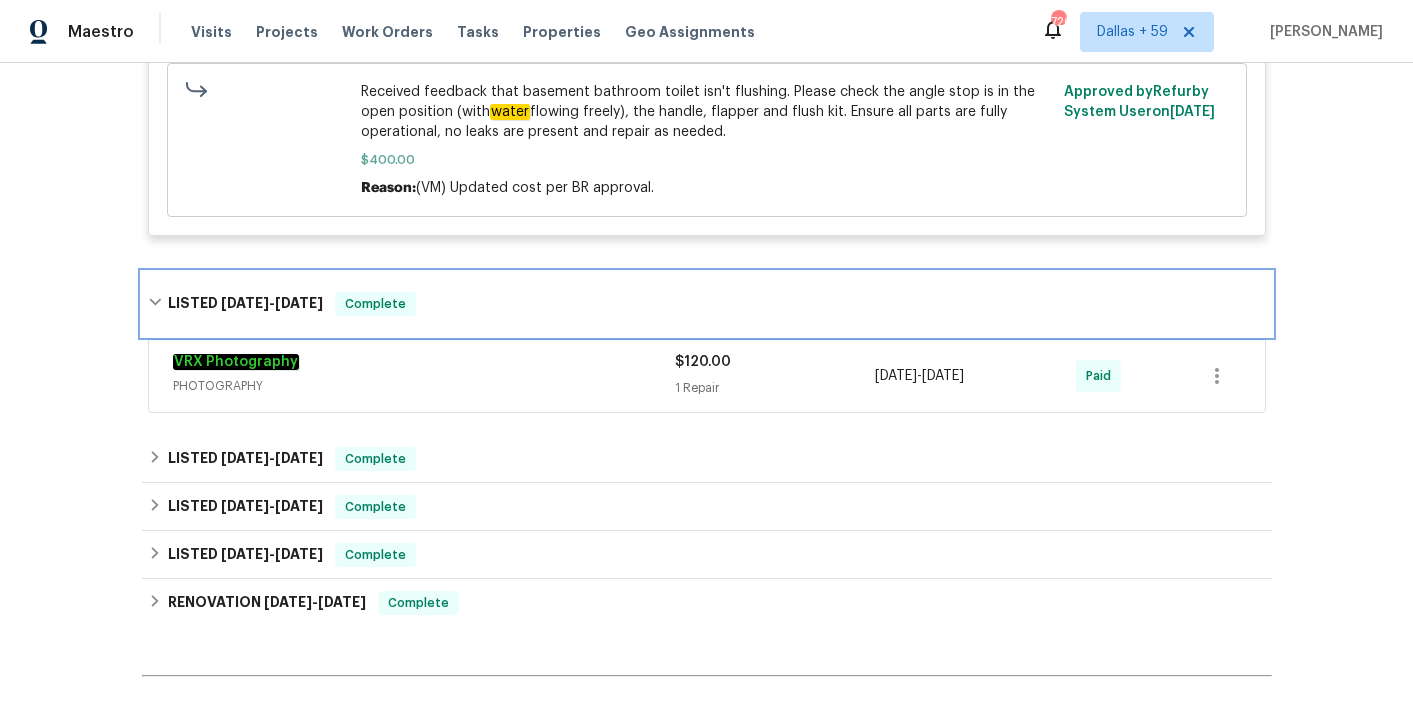 scroll, scrollTop: 652, scrollLeft: 0, axis: vertical 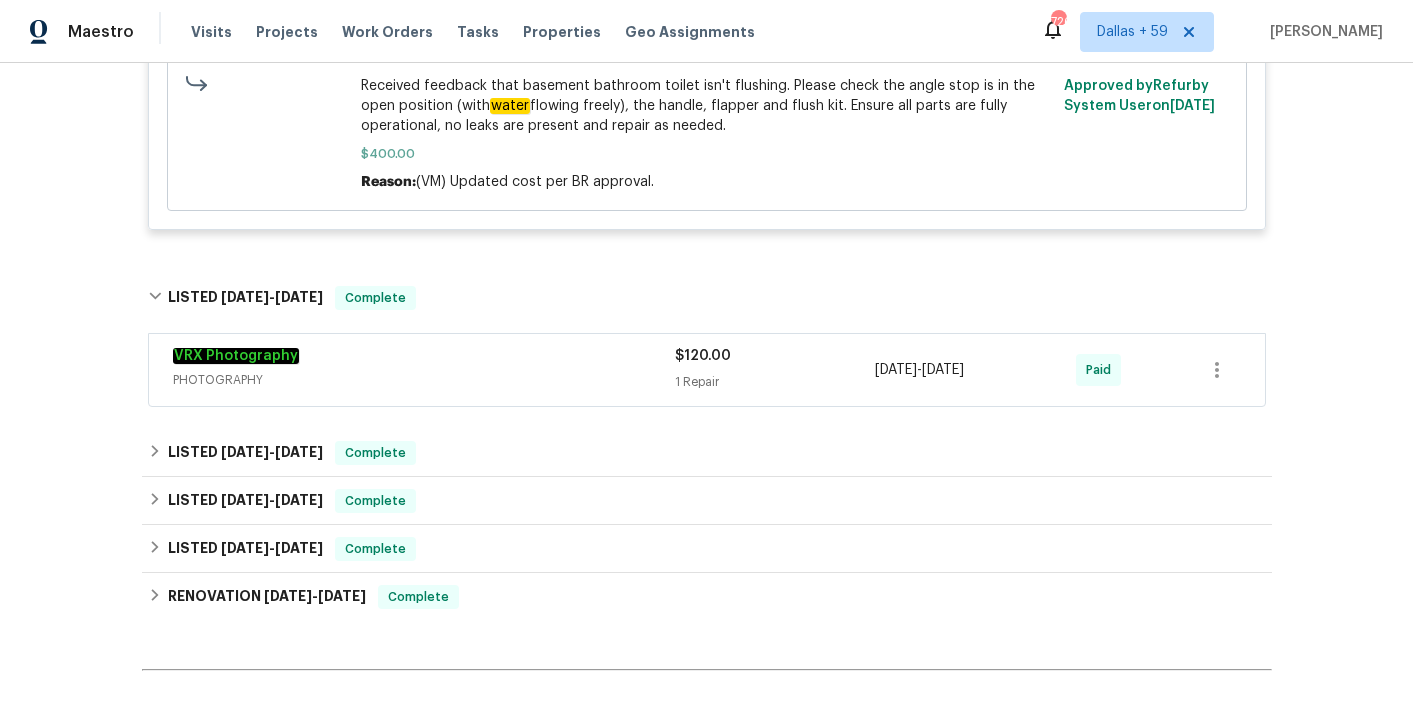 click on "PHOTOGRAPHY" at bounding box center (424, 380) 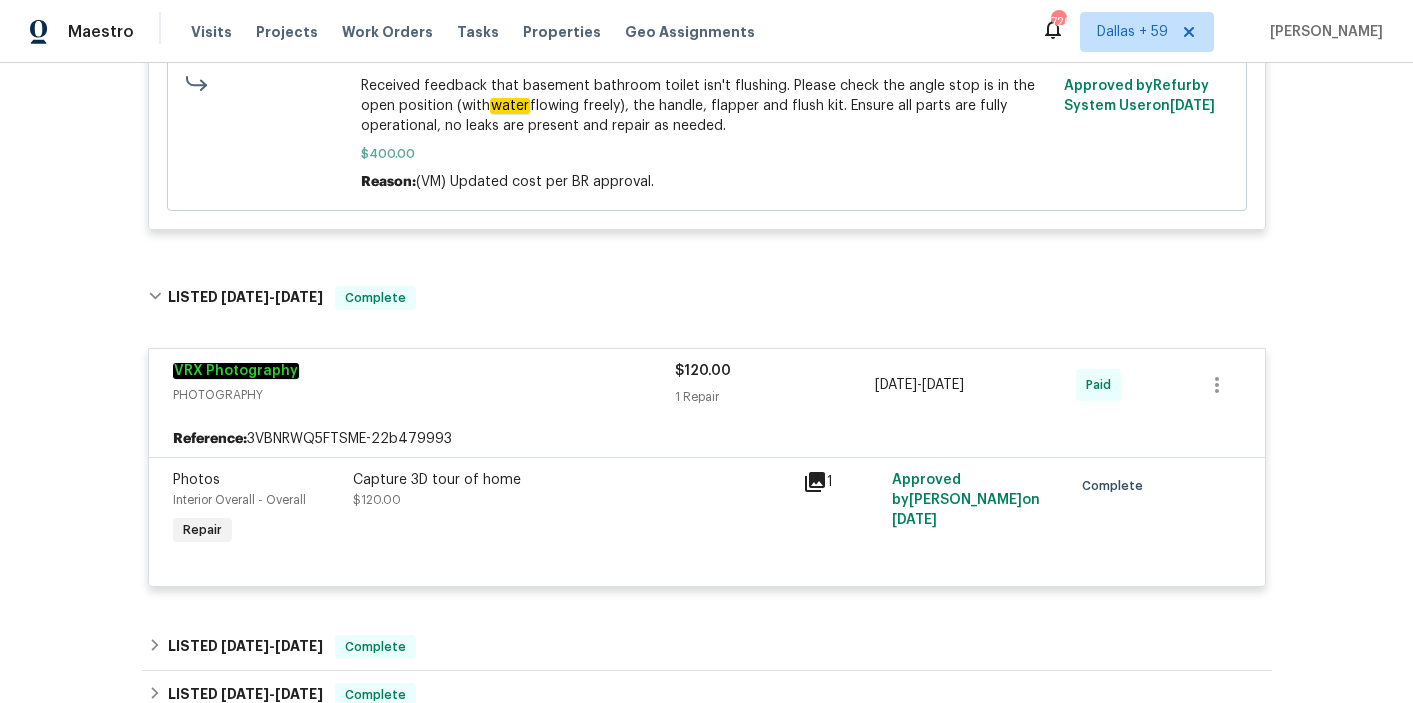 scroll, scrollTop: 842, scrollLeft: 0, axis: vertical 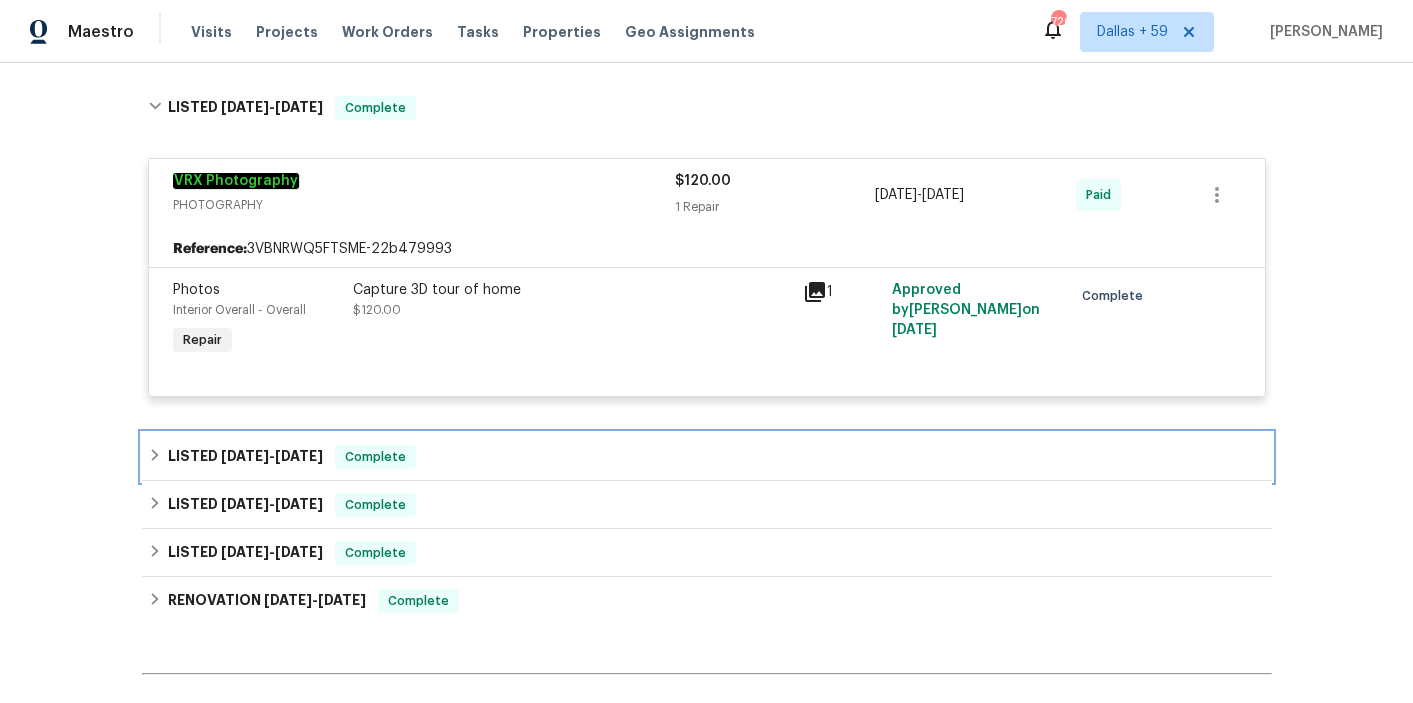 click on "LISTED   [DATE]  -  [DATE] Complete" at bounding box center [707, 457] 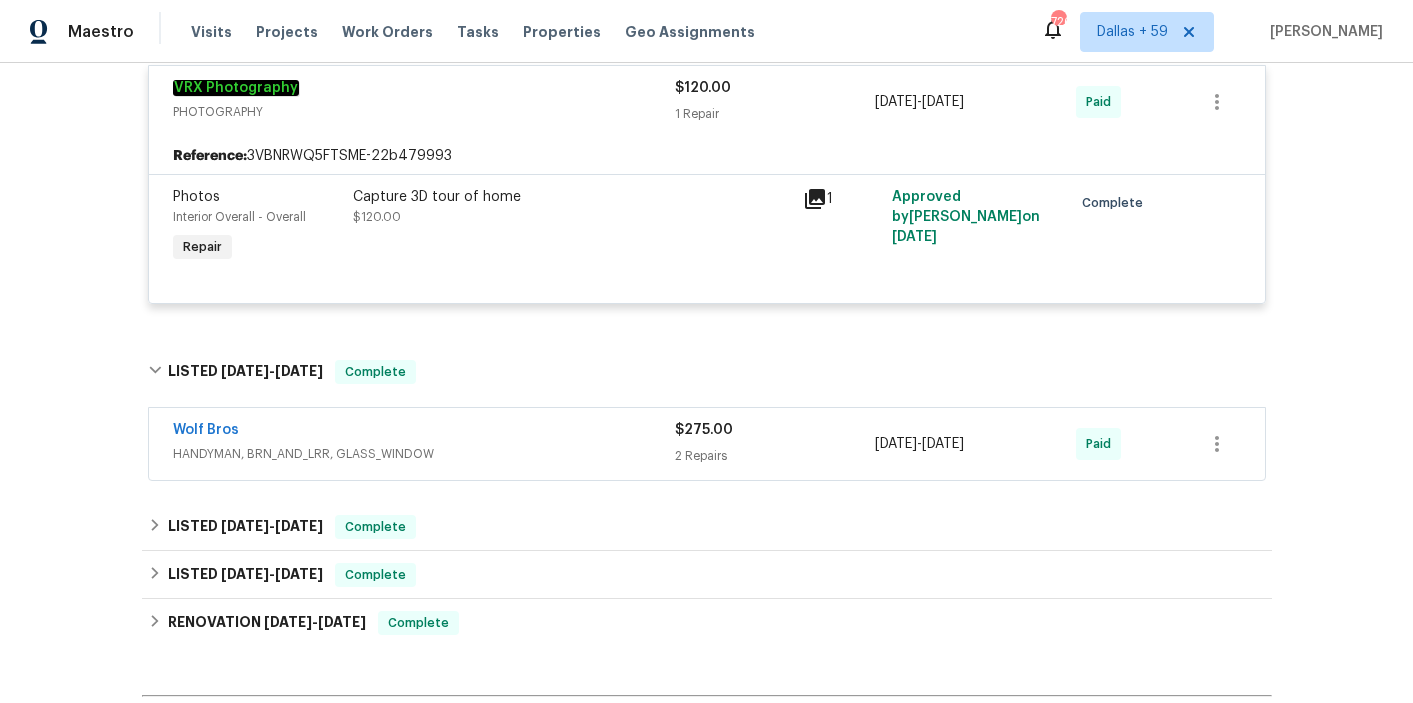 click on "HANDYMAN, BRN_AND_LRR, GLASS_WINDOW" at bounding box center [424, 454] 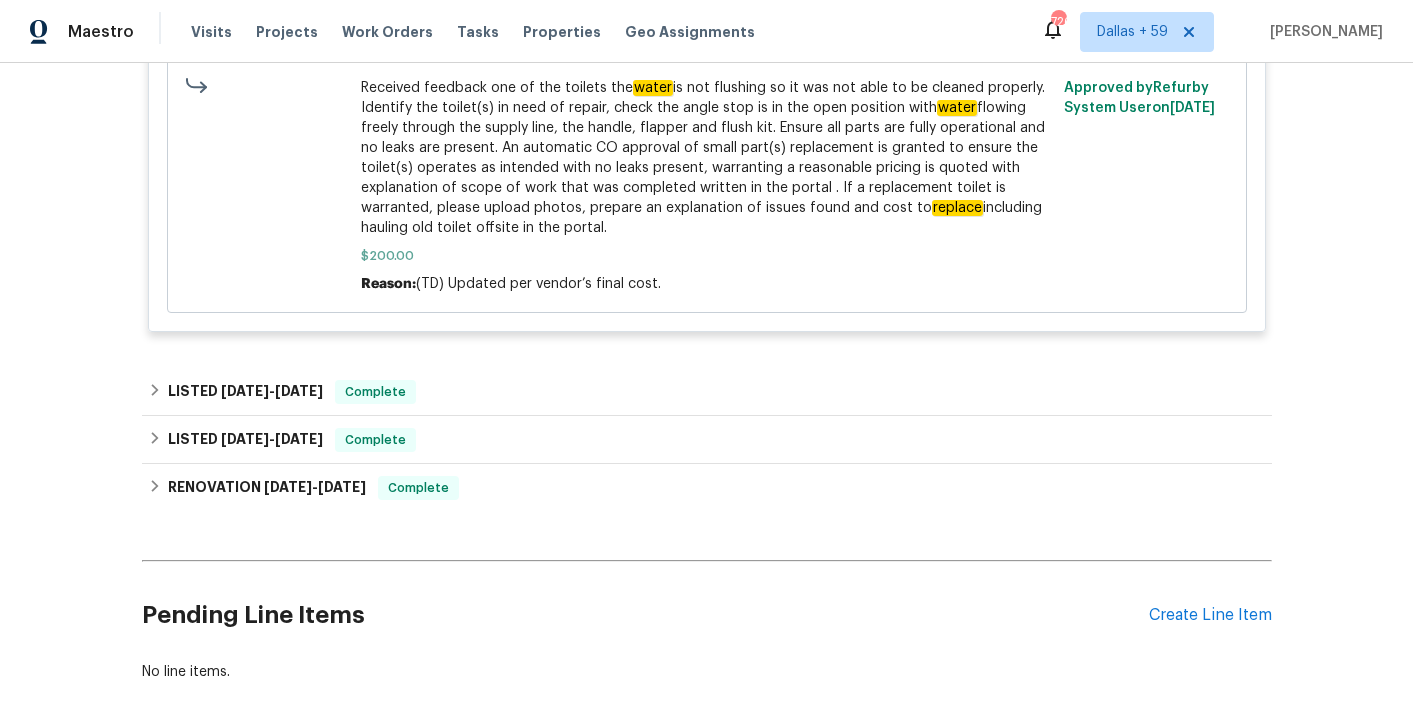 scroll, scrollTop: 1820, scrollLeft: 0, axis: vertical 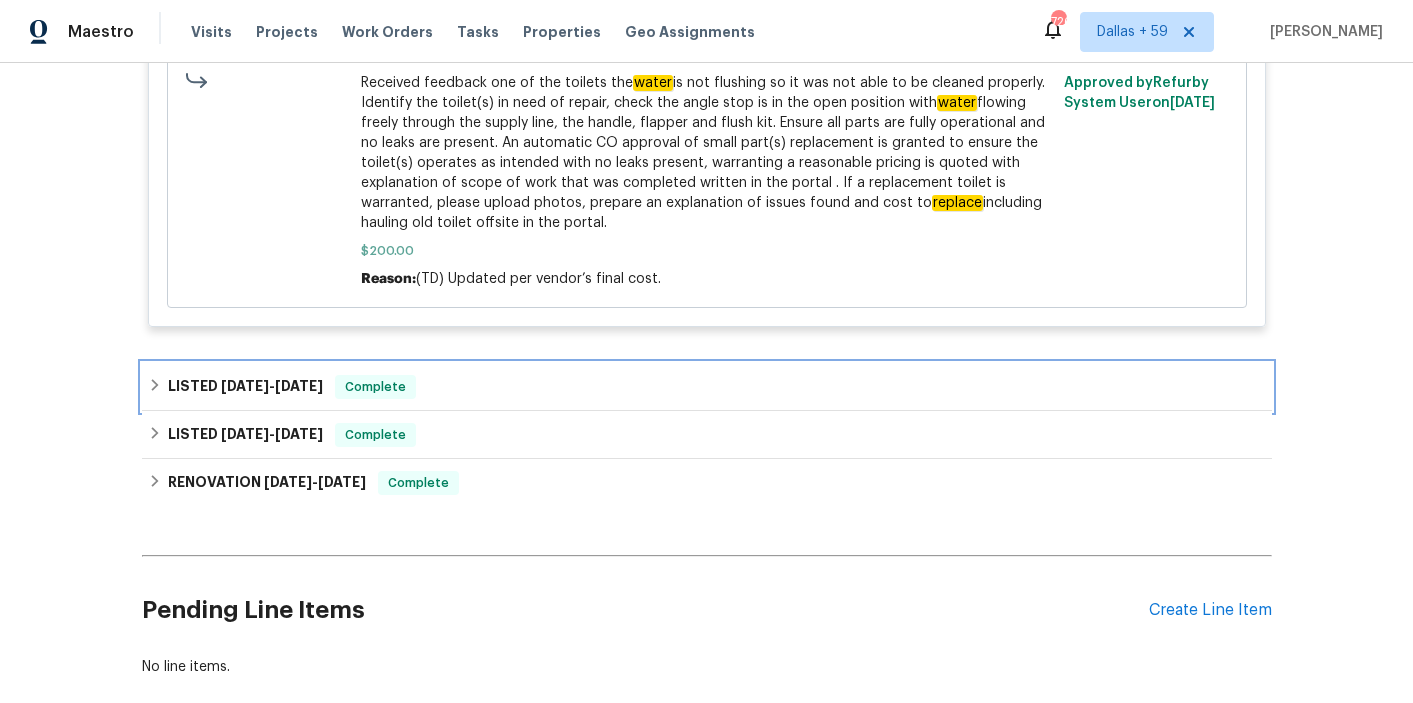 click on "LISTED   [DATE]  -  [DATE] Complete" at bounding box center (707, 387) 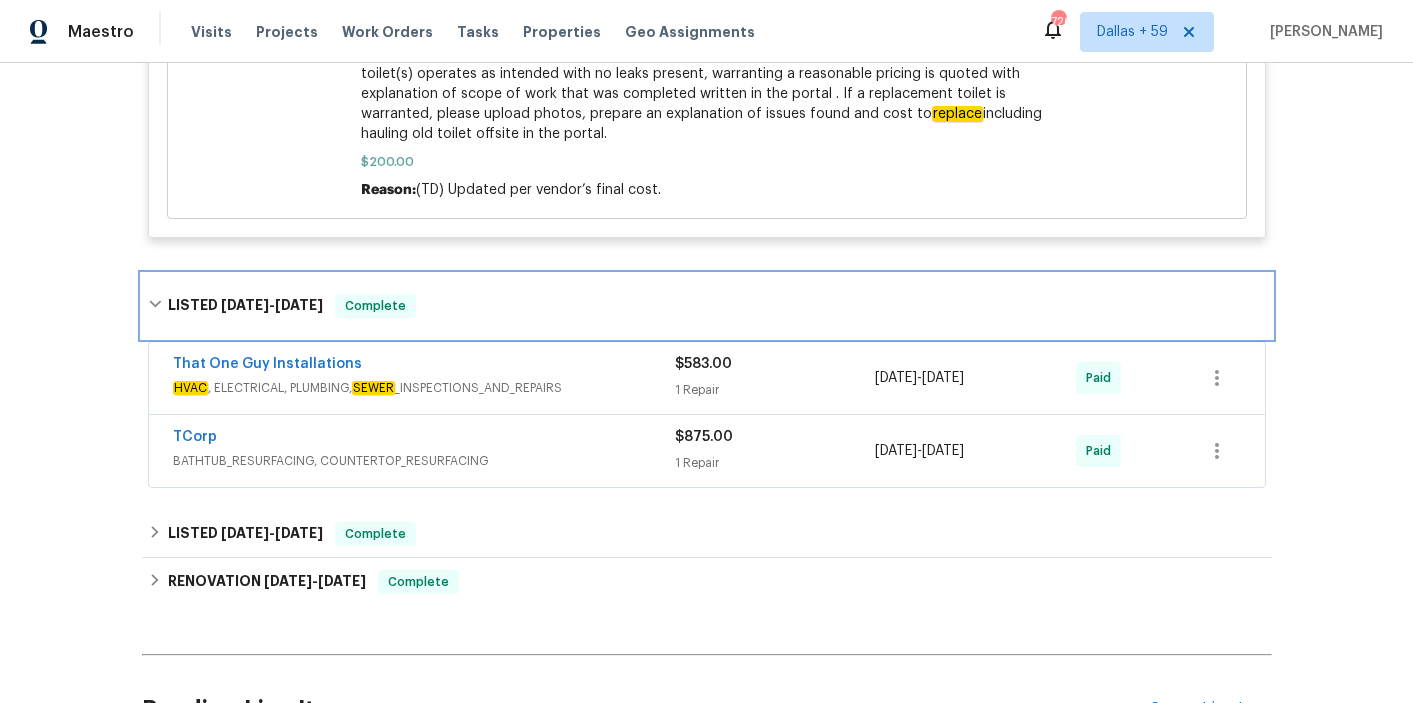 scroll, scrollTop: 1913, scrollLeft: 0, axis: vertical 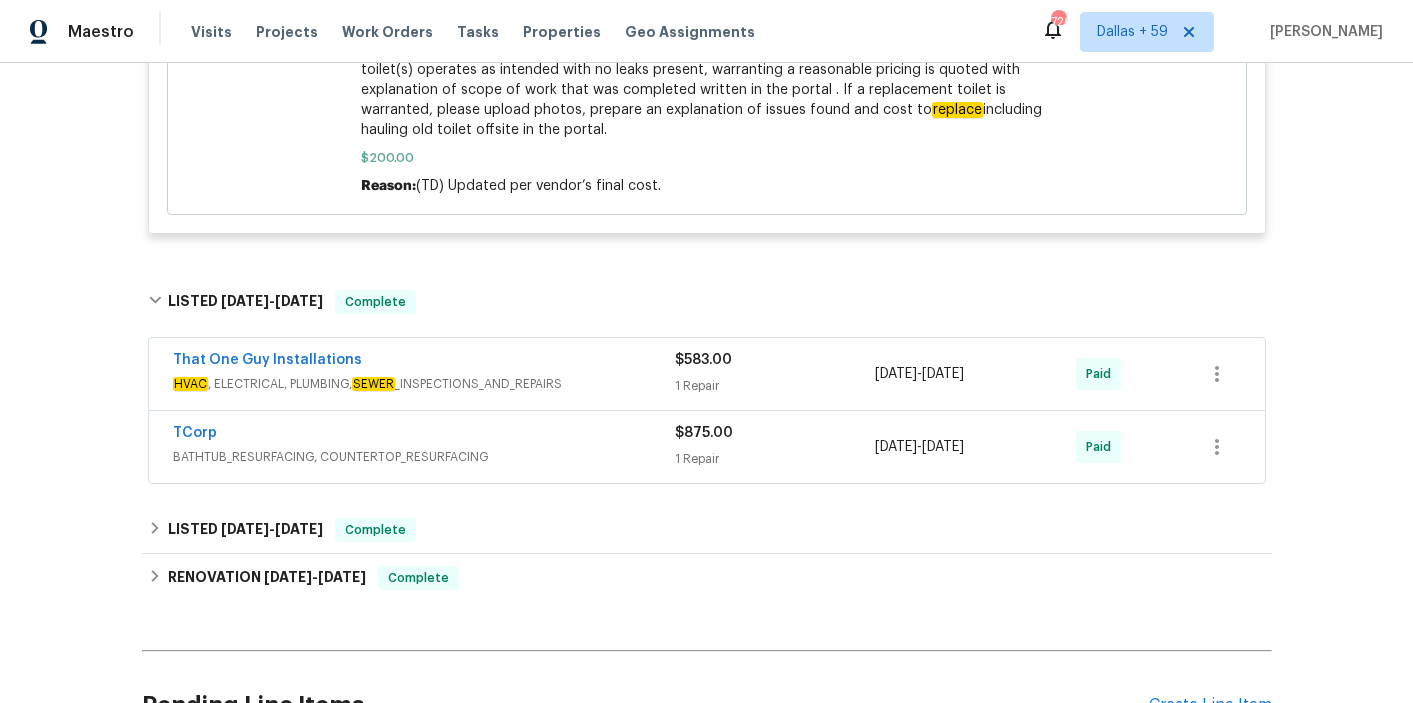 click on "TCorp" at bounding box center (424, 435) 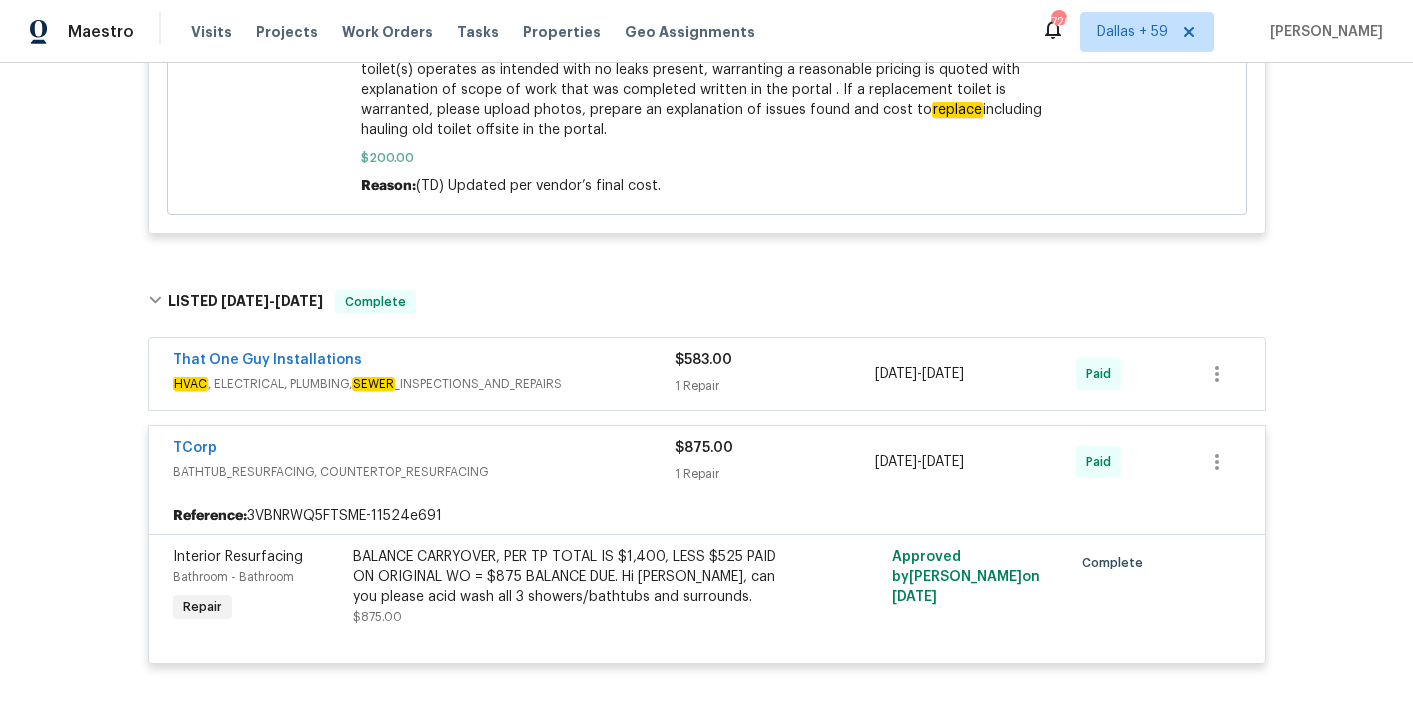 click on "That One Guy Installations" at bounding box center [424, 362] 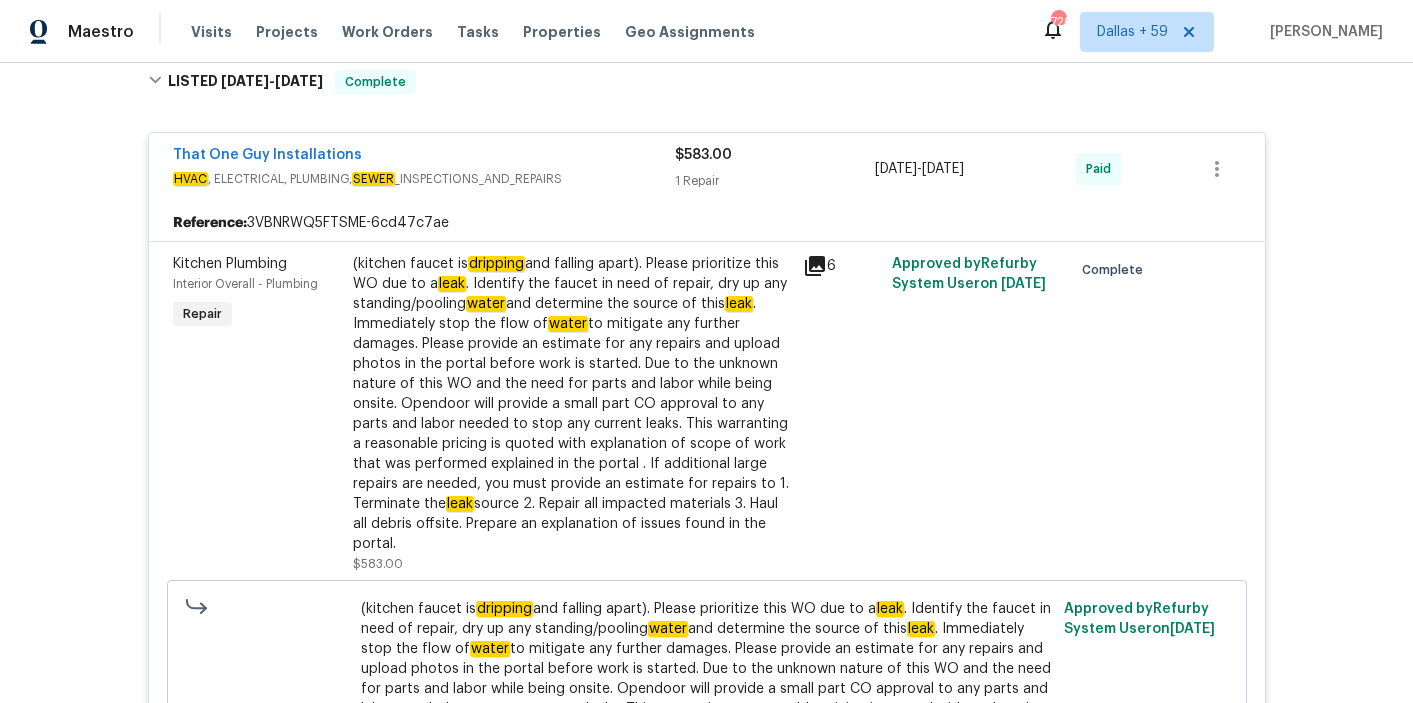 scroll, scrollTop: 2044, scrollLeft: 0, axis: vertical 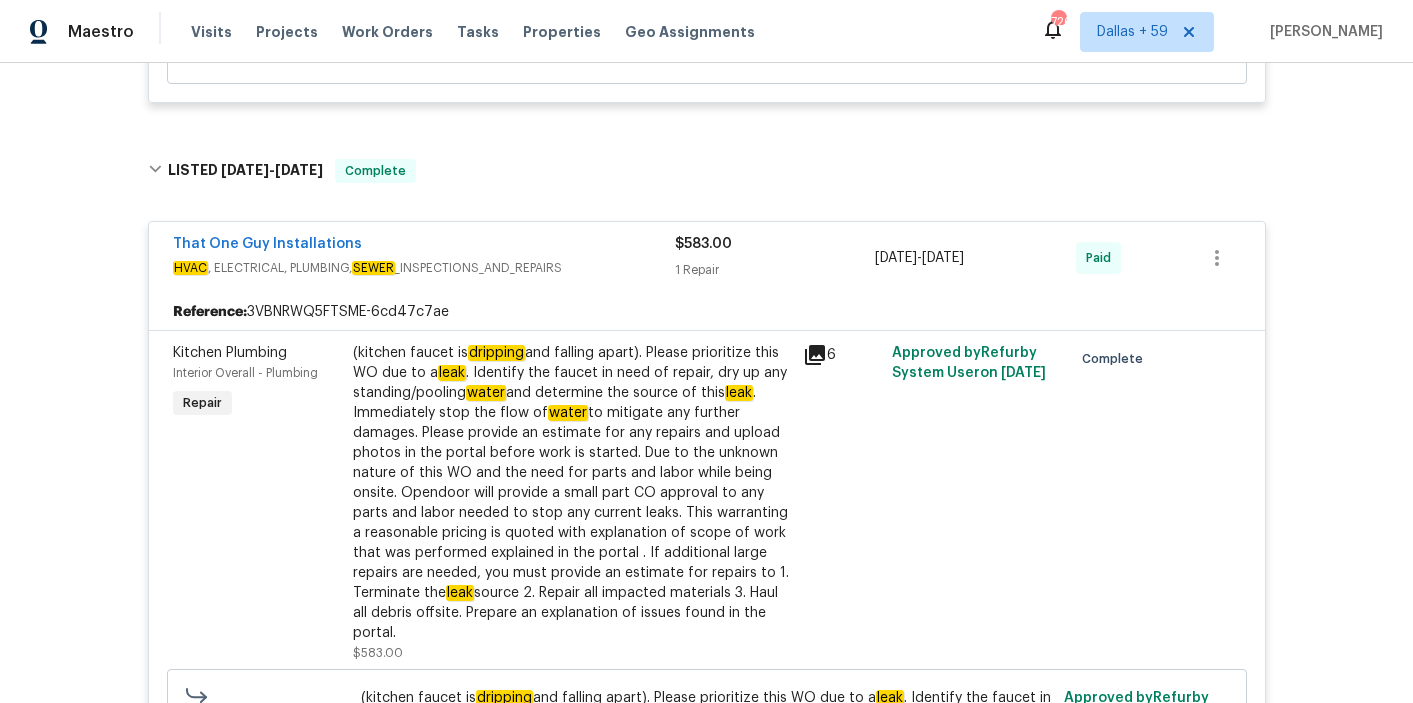 click on "(kitchen faucet is  dripping  and falling apart).  Please prioritize this WO due to a  leak .  Identify the faucet in need of repair, dry up any standing/pooling  water  and determine the source of this  leak .  Immediately stop the flow of  water  to mitigate any further damages.  Please provide an estimate for any repairs  and upload photos in the portal before work is started.  Due to the unknown nature of this WO and the need for parts and labor while being onsite. Opendoor will provide a small part CO approval to any parts and labor needed to stop any current leaks.  This warranting a reasonable pricing is quoted with explanation of scope of work that was performed explained in the portal .  If additional large repairs are needed, you must provide an estimate for repairs to 1. Terminate the  leak  source 2. Repair all impacted materials 3. Haul all debris offsite. Prepare an explanation of issues found in the portal." at bounding box center [572, 493] 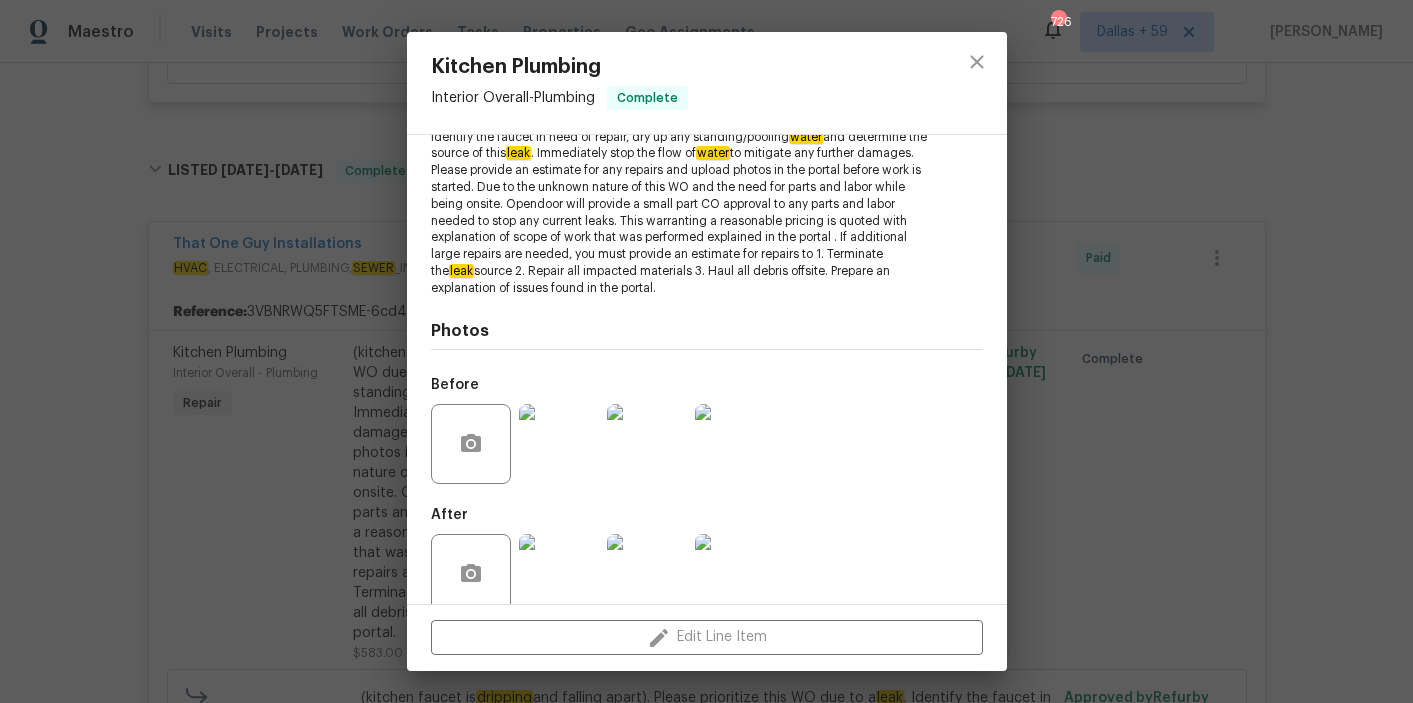 scroll, scrollTop: 272, scrollLeft: 0, axis: vertical 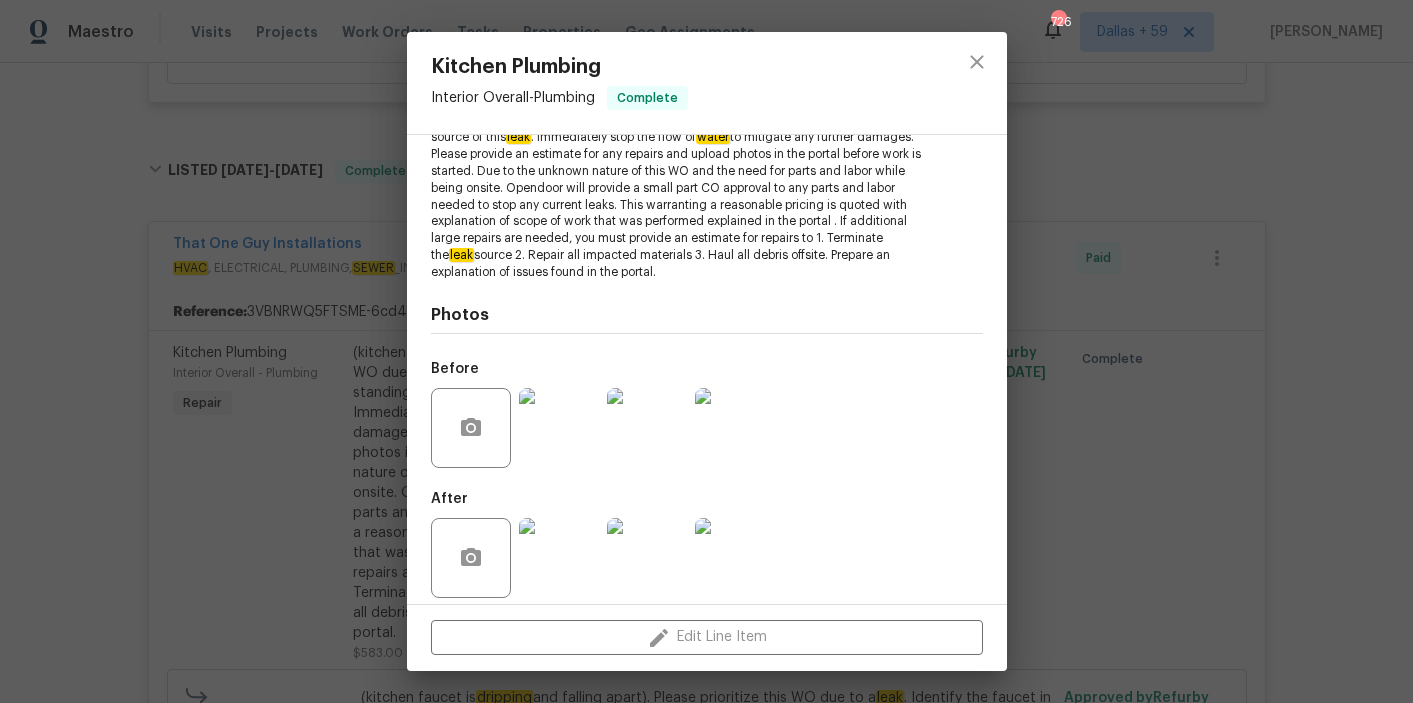 click at bounding box center (559, 428) 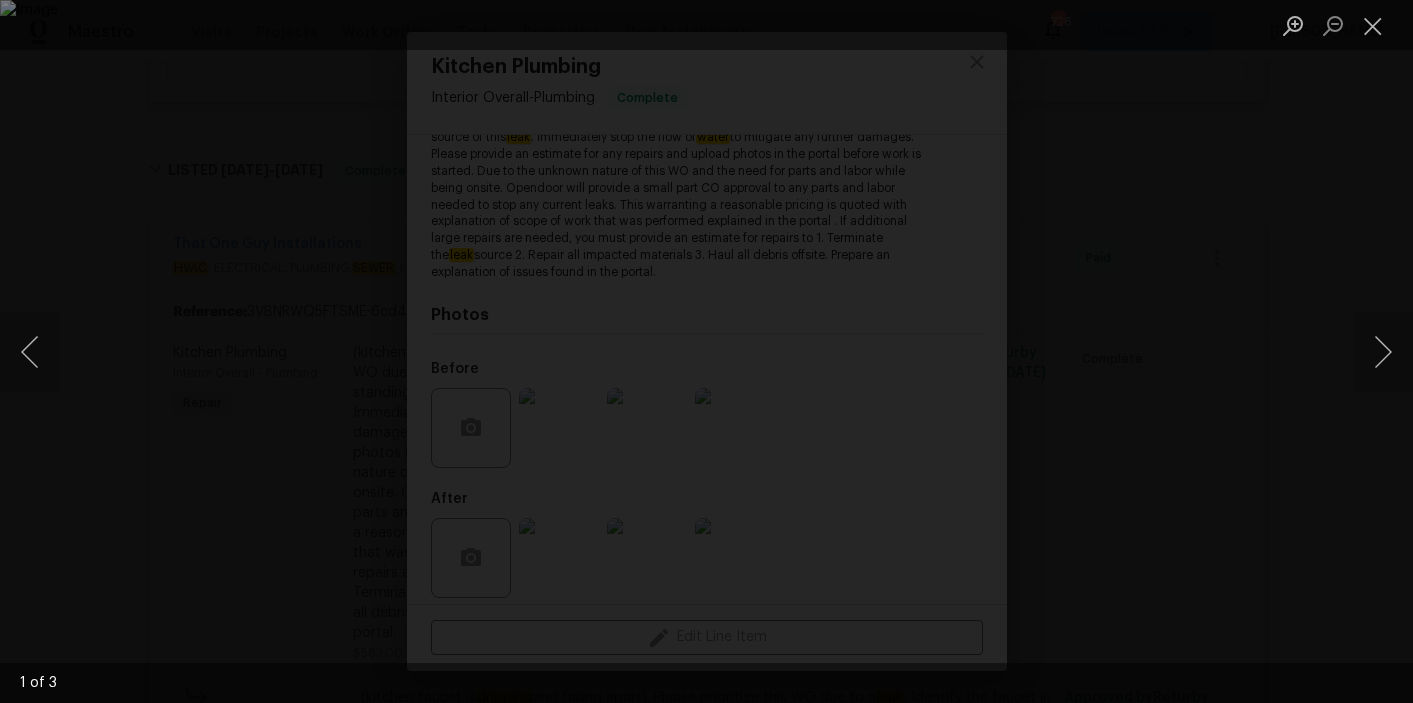 click at bounding box center [706, 351] 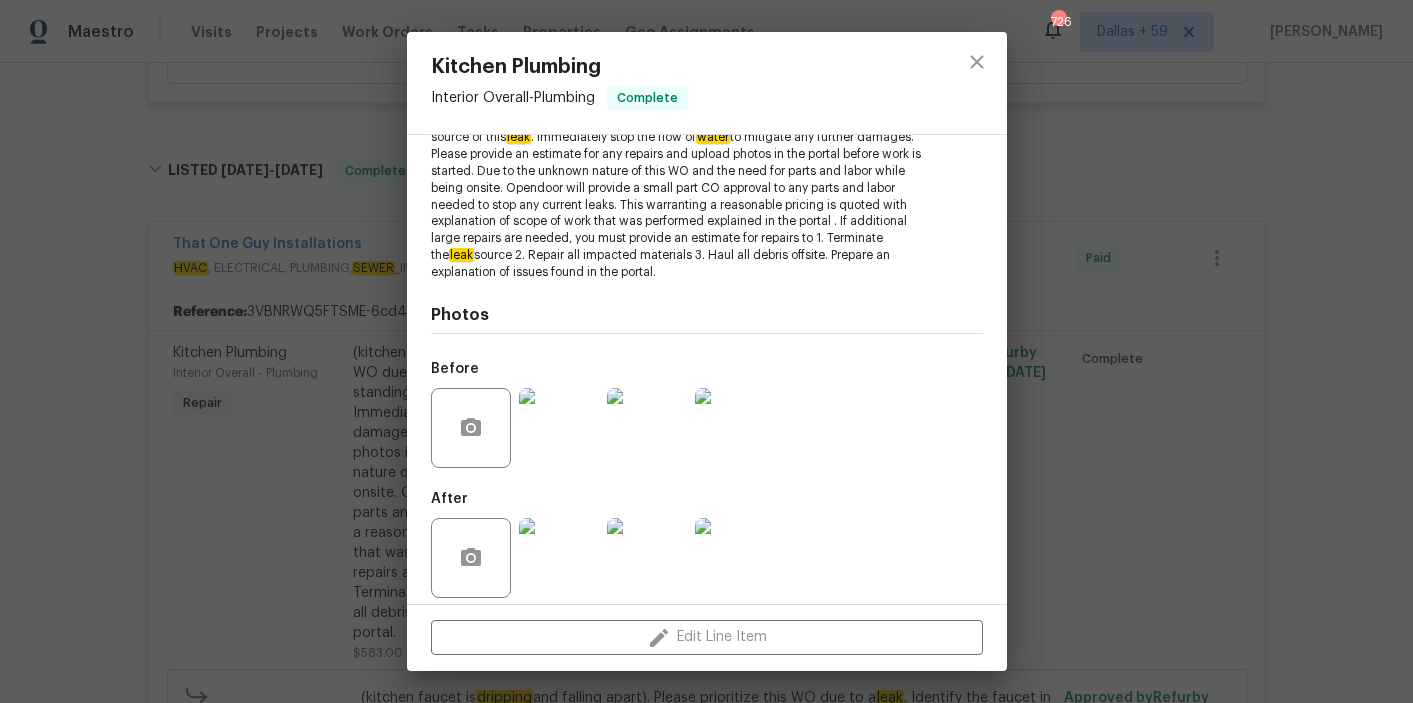 click at bounding box center (559, 428) 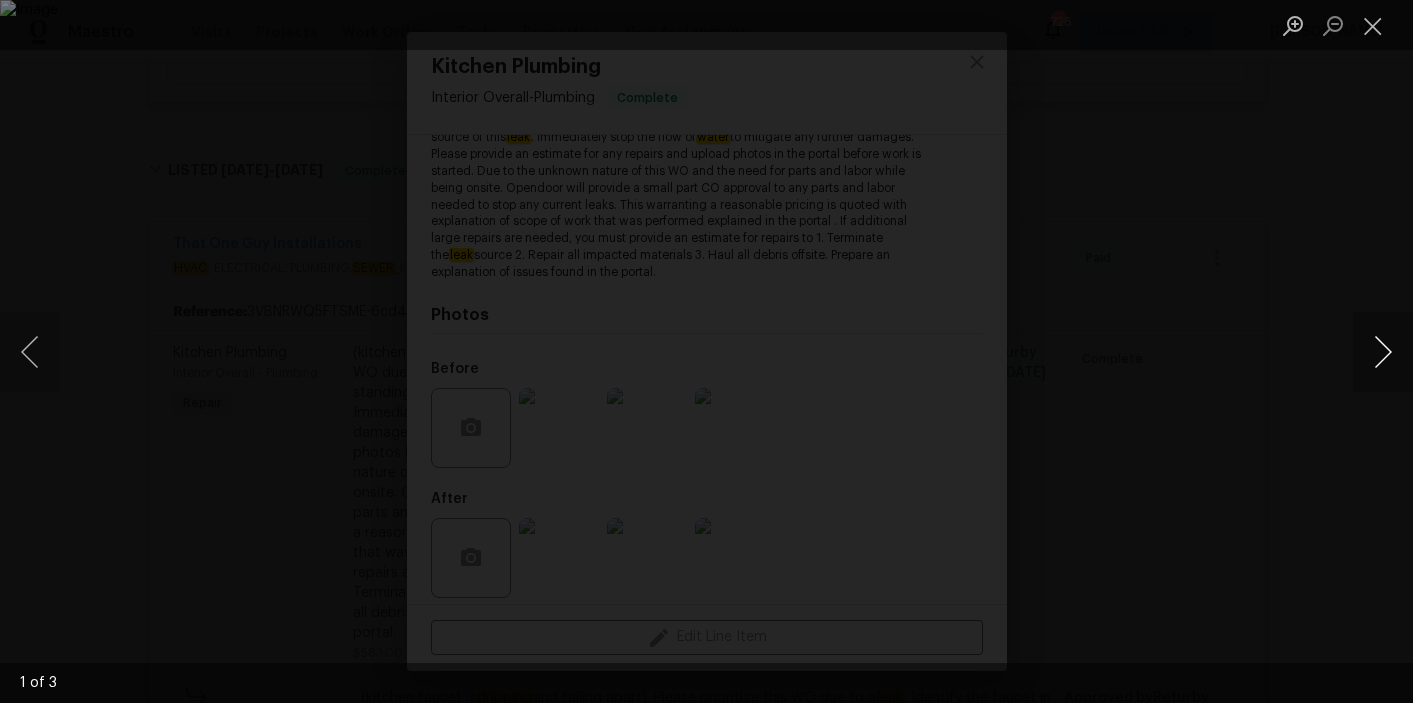 click at bounding box center [1383, 352] 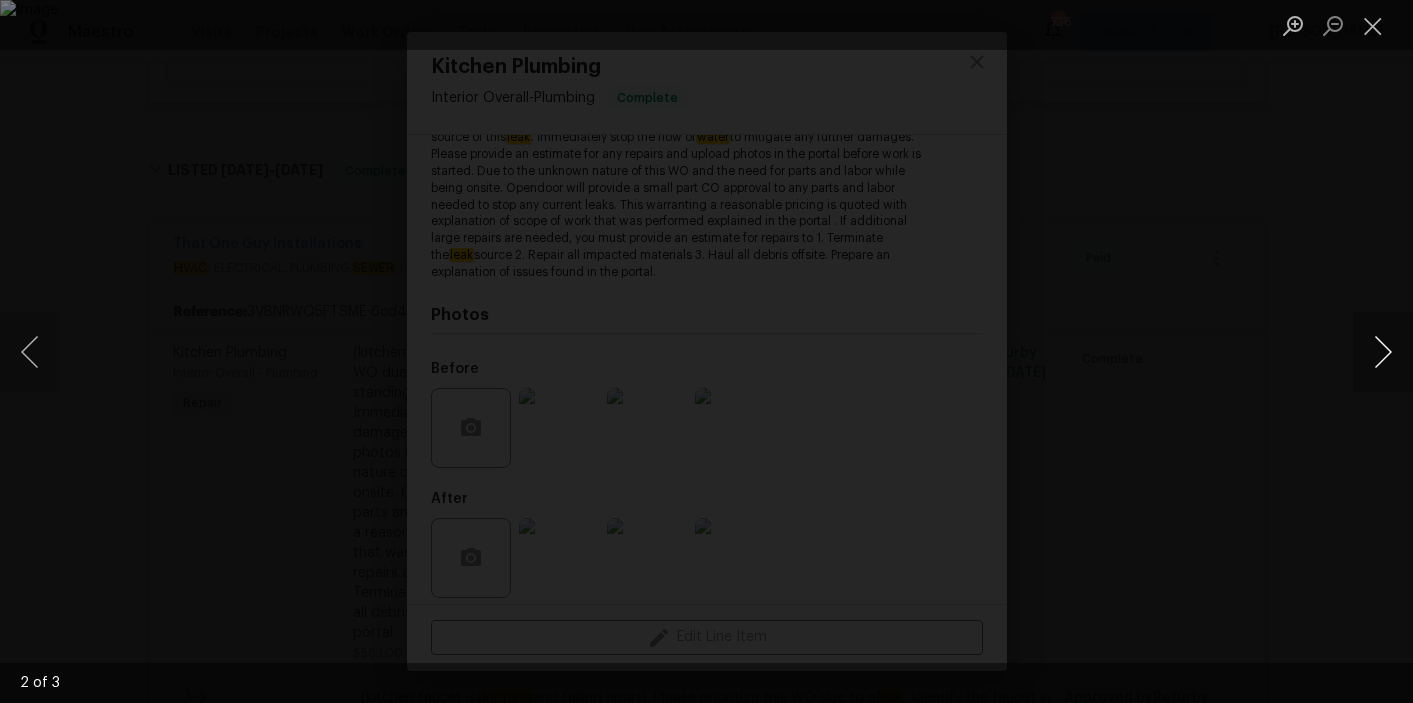 click at bounding box center [1383, 352] 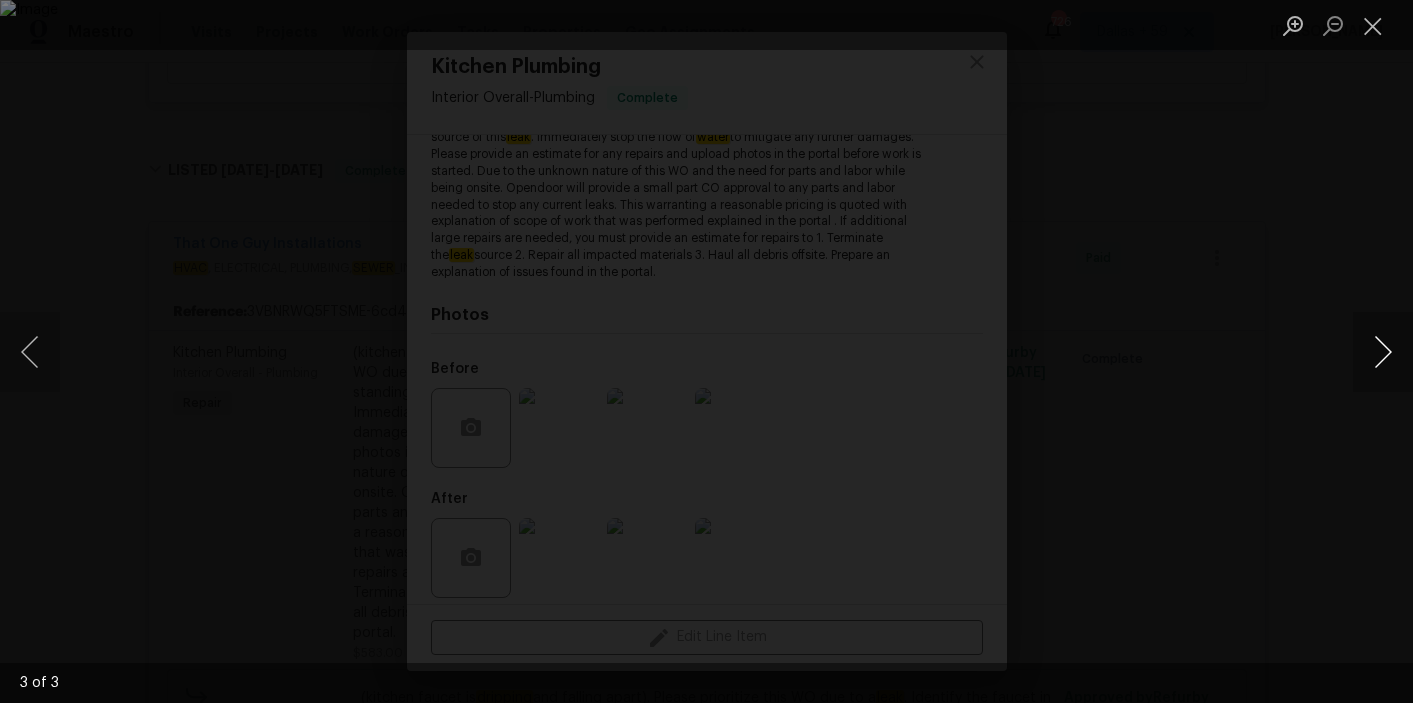 click at bounding box center [1383, 352] 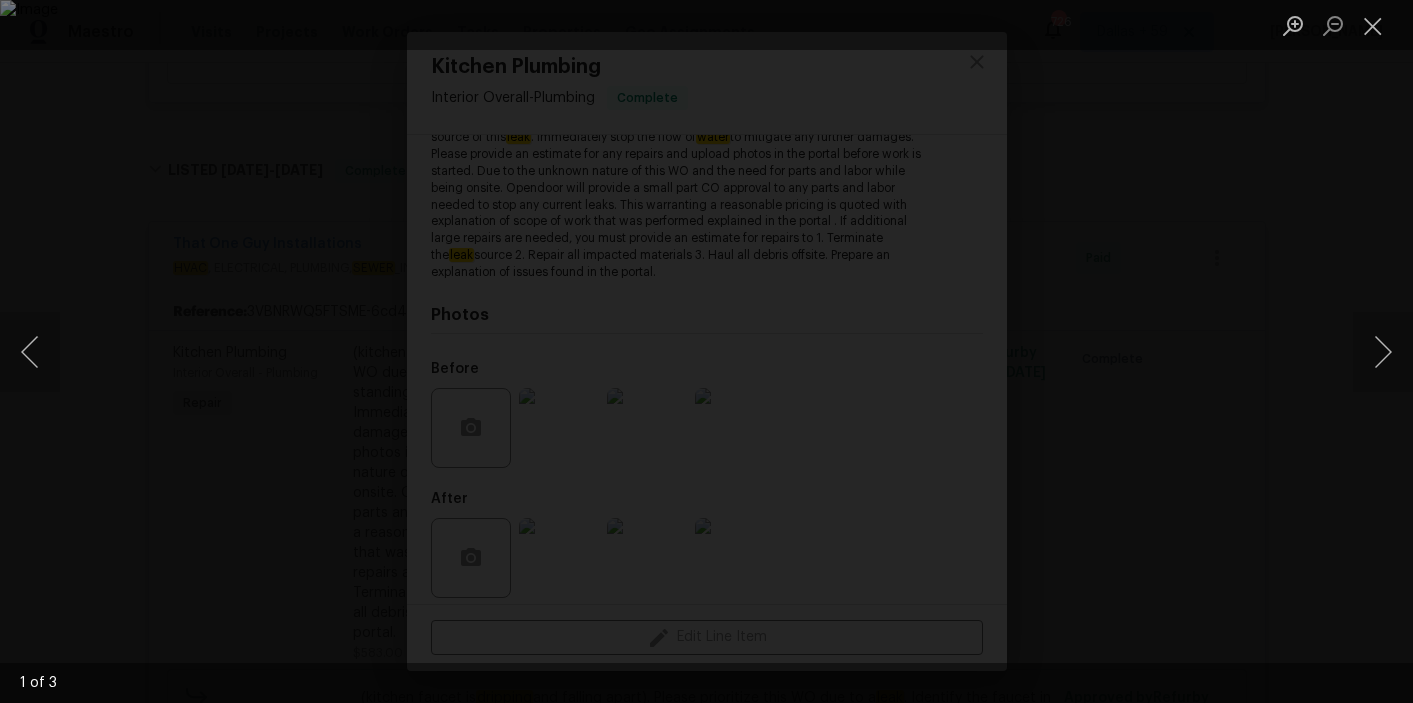 click at bounding box center [706, 351] 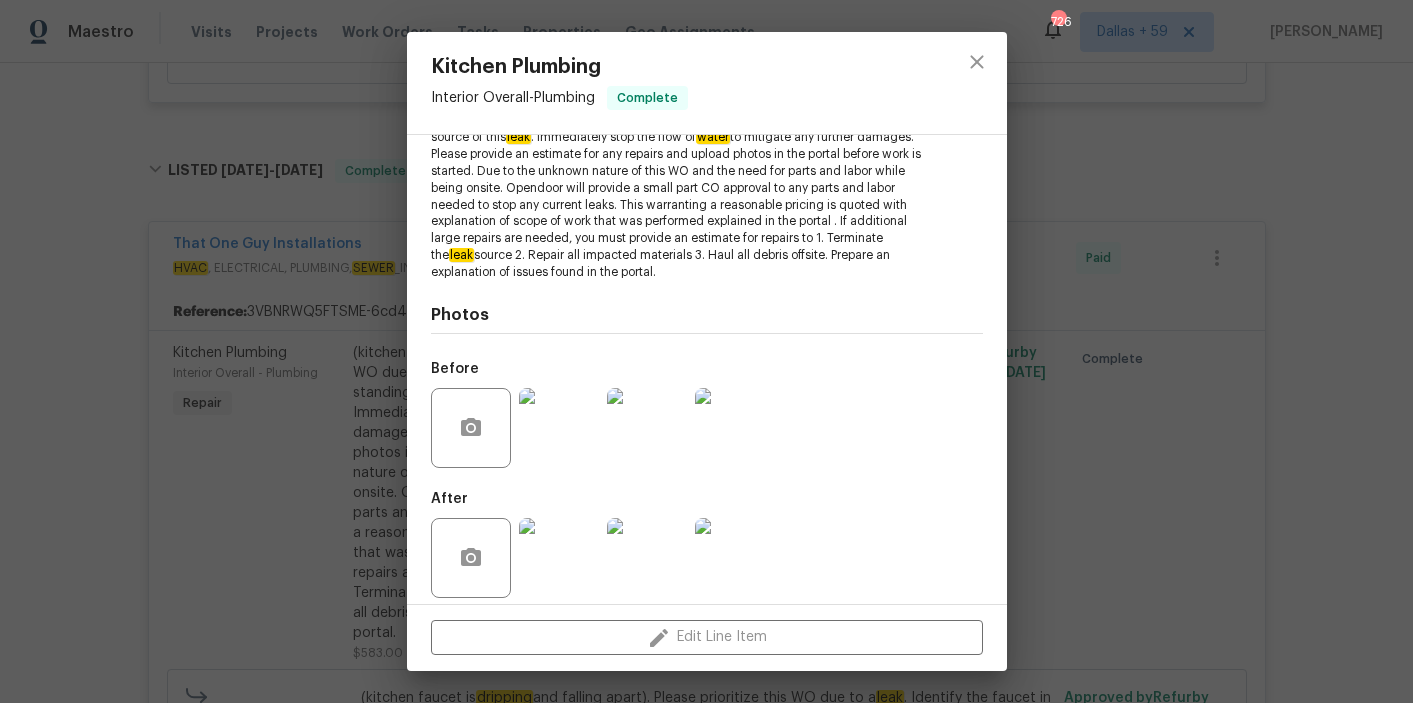 click on "Kitchen Plumbing Interior Overall  -  Plumbing Complete Vendor That One Guy Installations Account Category Repairs Cost $583 x 1 count $583 Labor $0 Total $583 Repairs needed (kitchen faucet is  dripping  and falling apart).  Please prioritize this WO due to a  leak .  Identify the faucet in need of repair, dry up any standing/pooling  water  and determine the source of this  leak .  Immediately stop the flow of  water  to mitigate any further damages.  Please provide an estimate for any repairs  and upload photos in the portal before work is started.  Due to the unknown nature of this WO and the need for parts and labor while being onsite. Opendoor will provide a small part CO approval to any parts and labor needed to stop any current leaks.  This warranting a reasonable pricing is quoted with explanation of scope of work that was performed explained in the portal .  If additional large repairs are needed, you must provide an estimate for repairs to 1. Terminate the  leak Photos Before After  Edit Line Item" at bounding box center (706, 351) 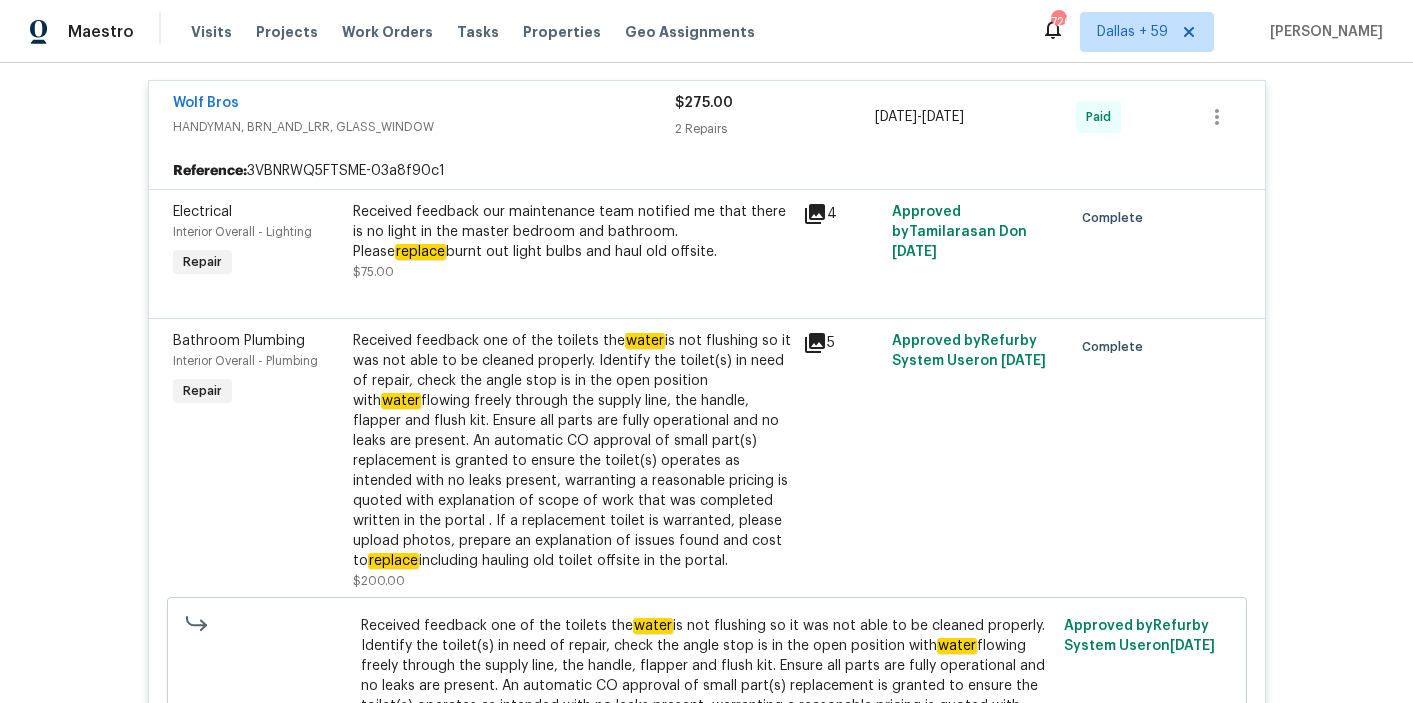 scroll, scrollTop: 0, scrollLeft: 0, axis: both 